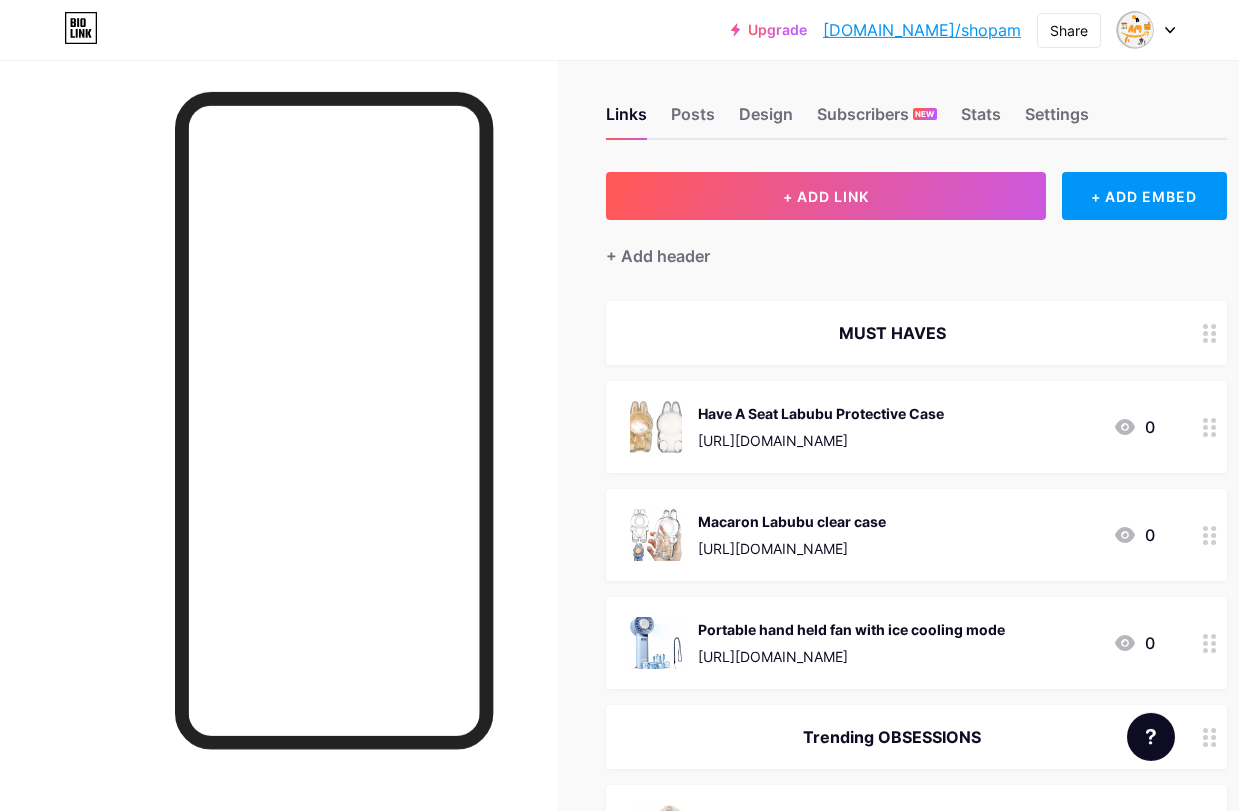 scroll, scrollTop: 15, scrollLeft: 0, axis: vertical 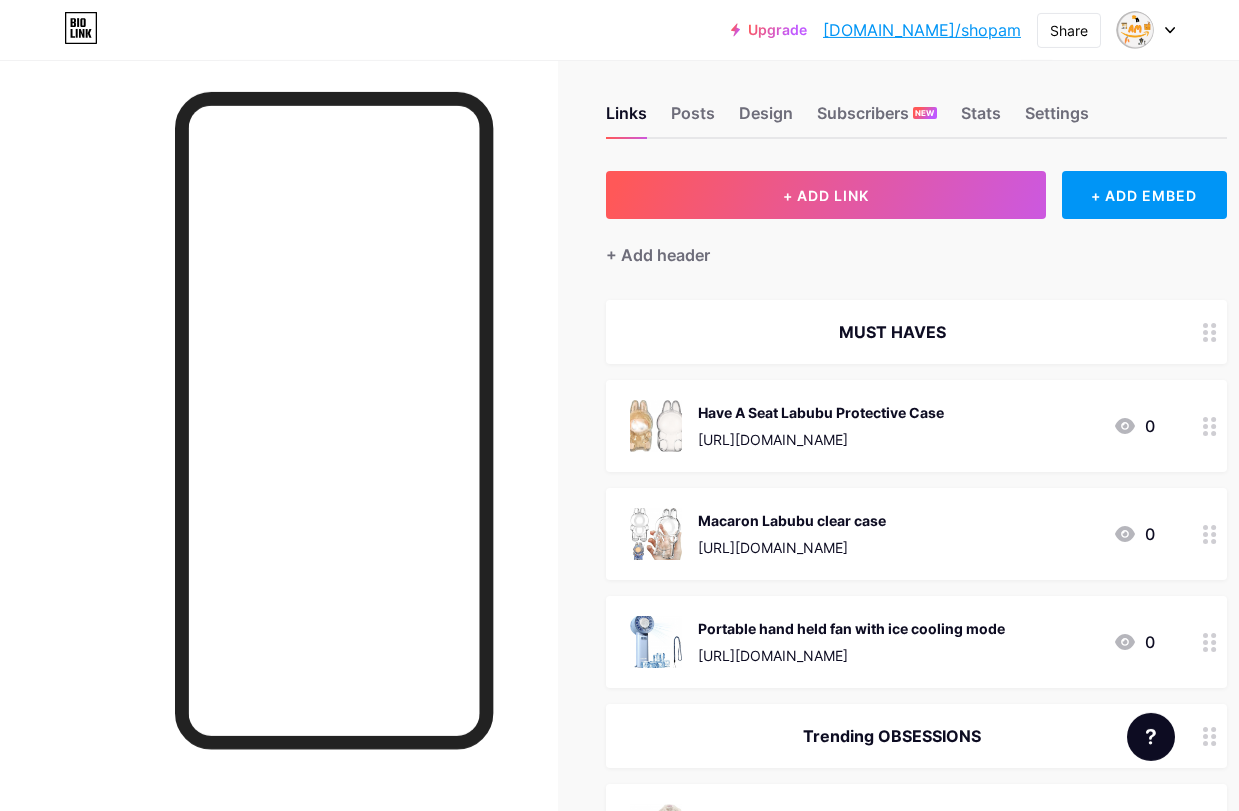 click on "+ ADD LINK" at bounding box center [826, 195] 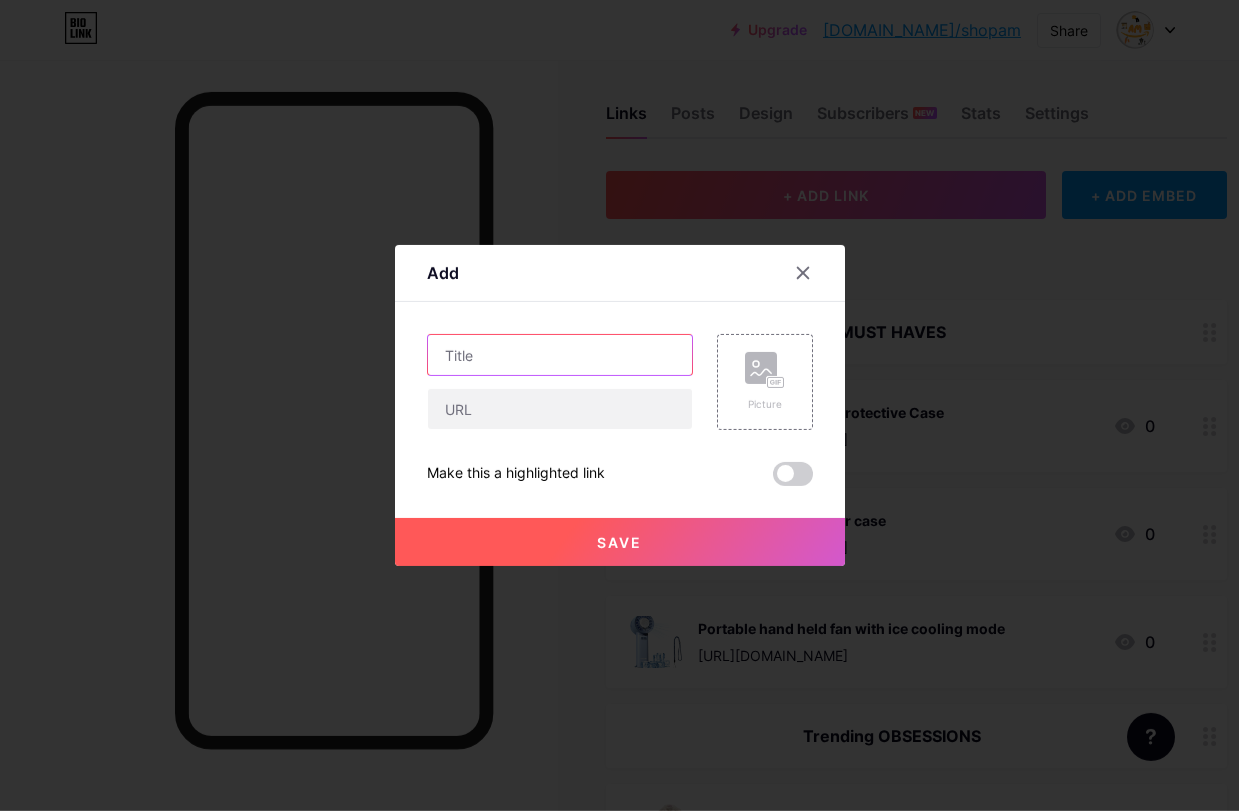 click at bounding box center [560, 355] 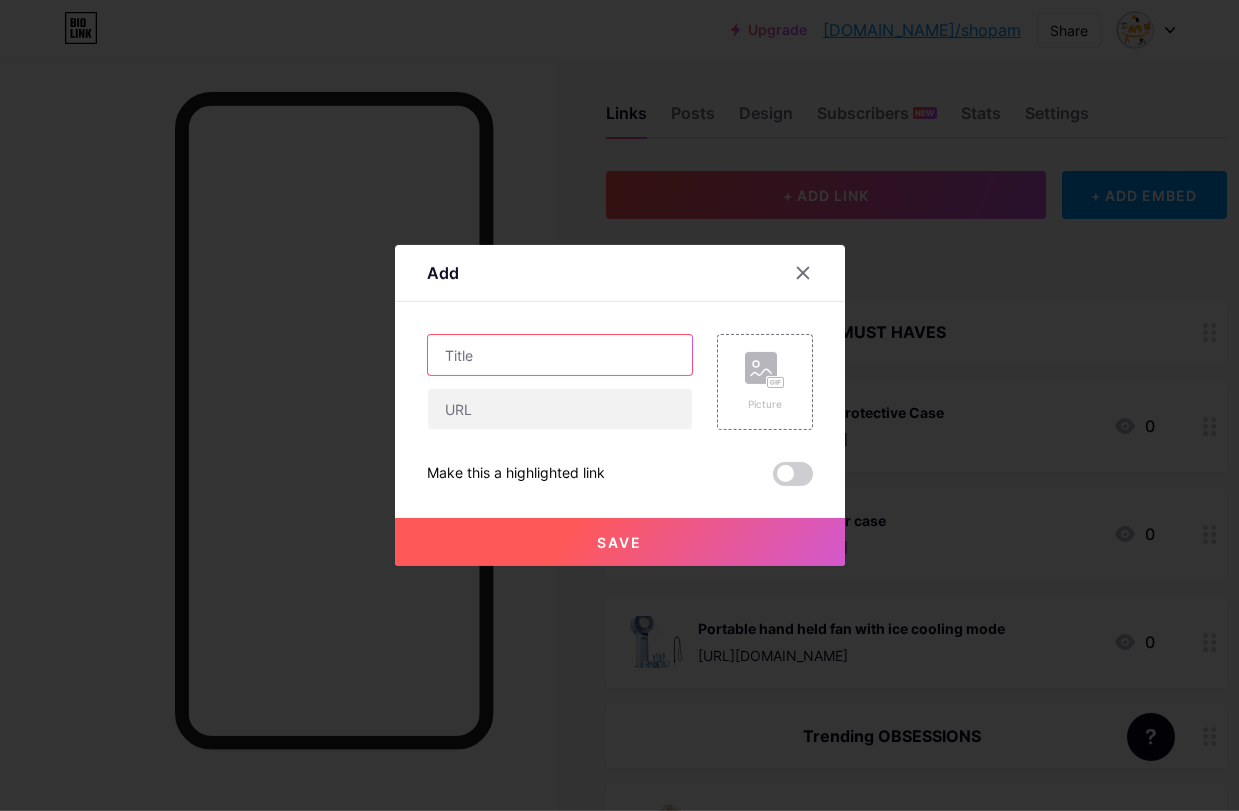 scroll, scrollTop: 14, scrollLeft: 0, axis: vertical 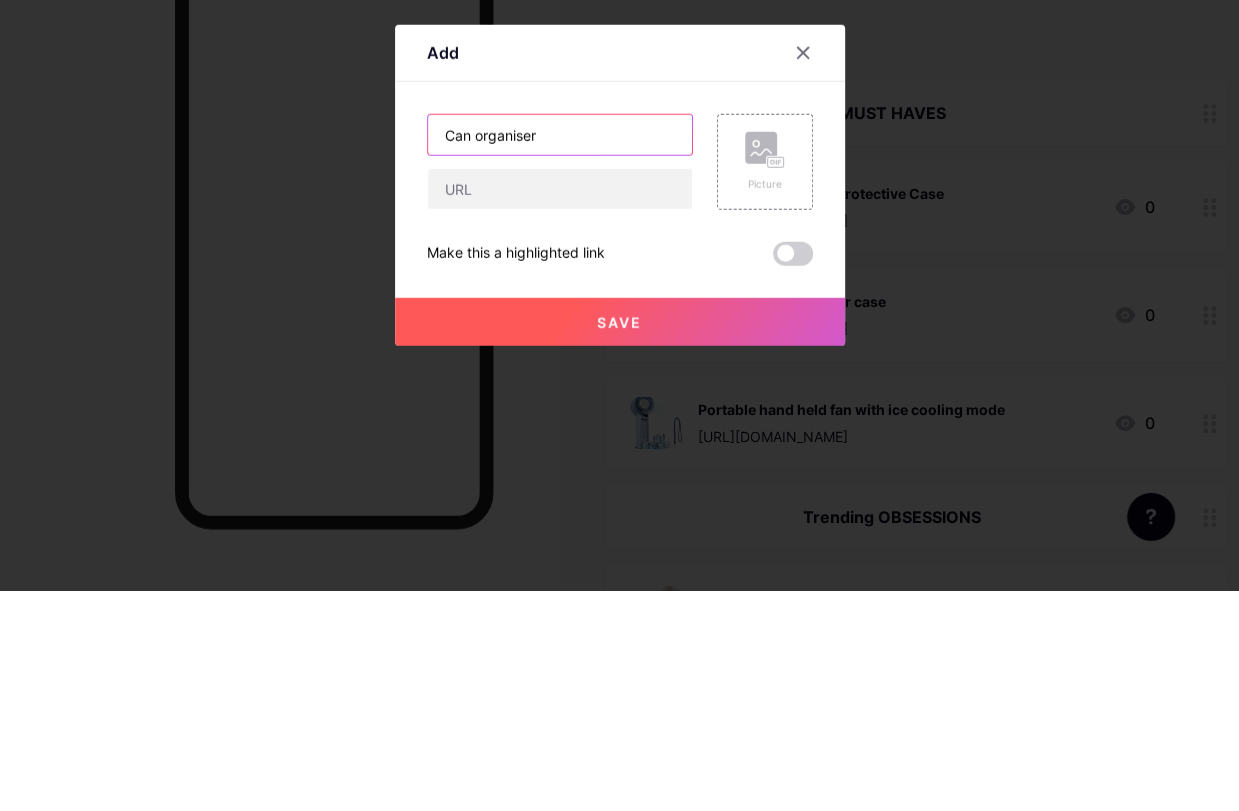 type on "Can organiser" 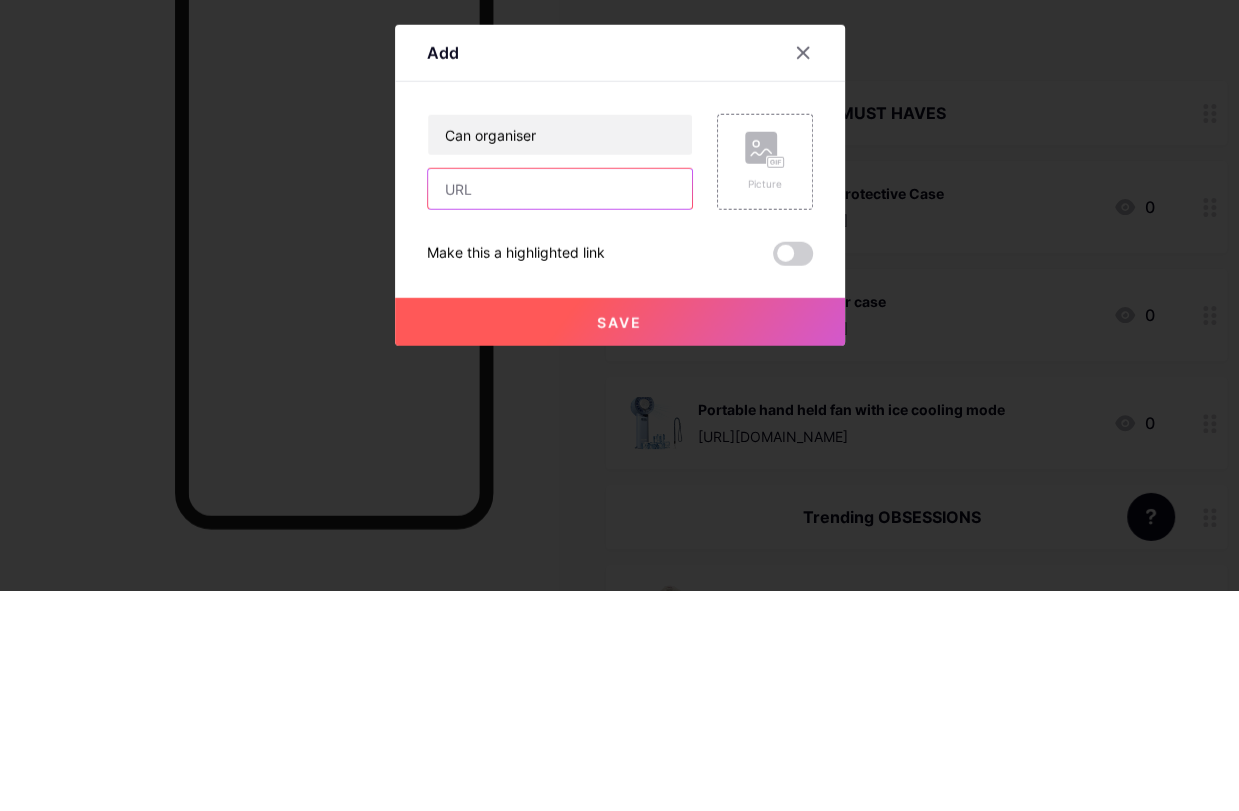 click at bounding box center (560, 409) 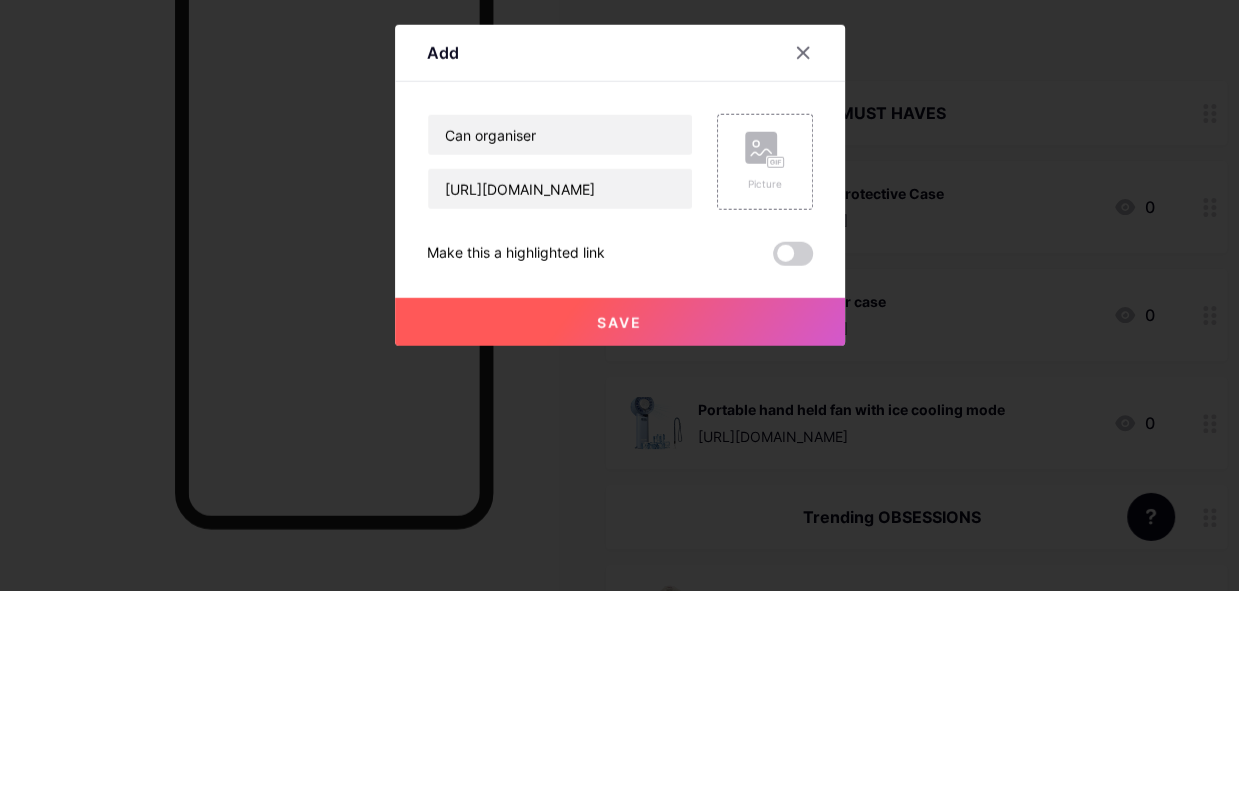 click on "Picture" at bounding box center [765, 382] 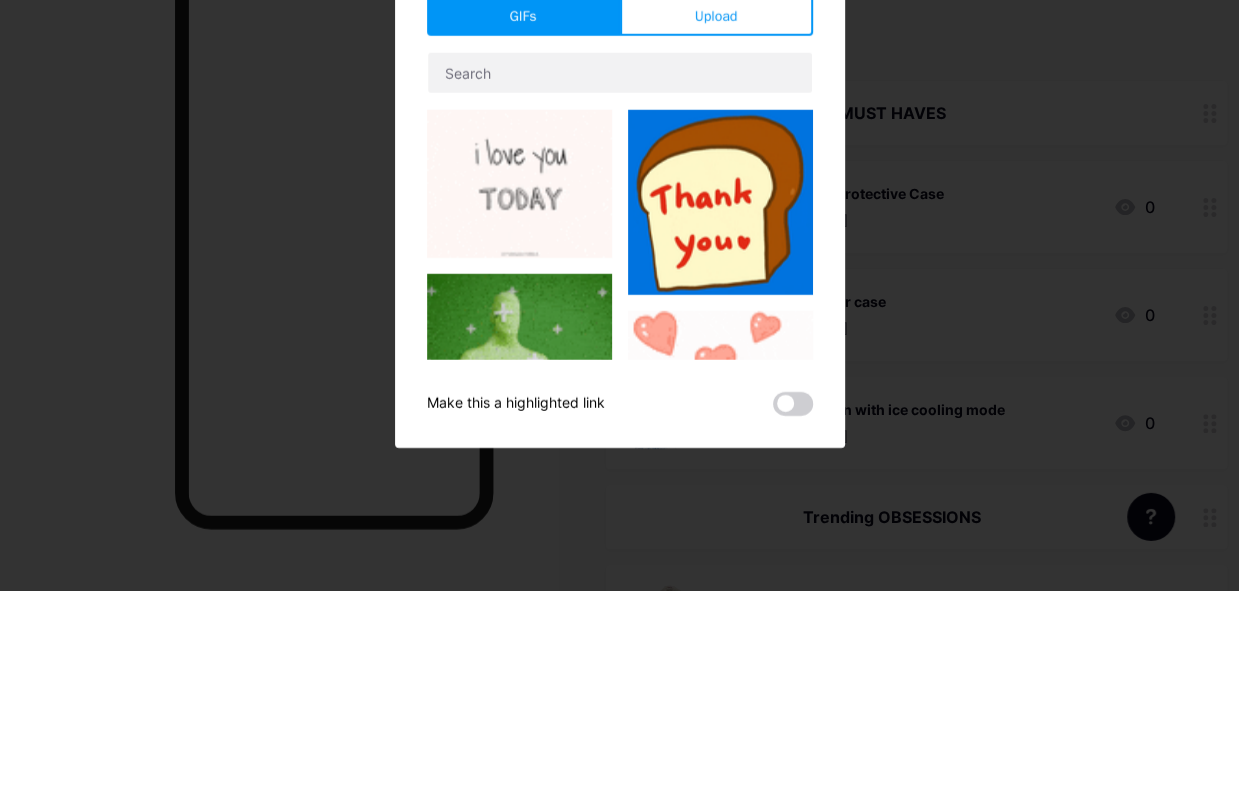 scroll, scrollTop: 235, scrollLeft: 0, axis: vertical 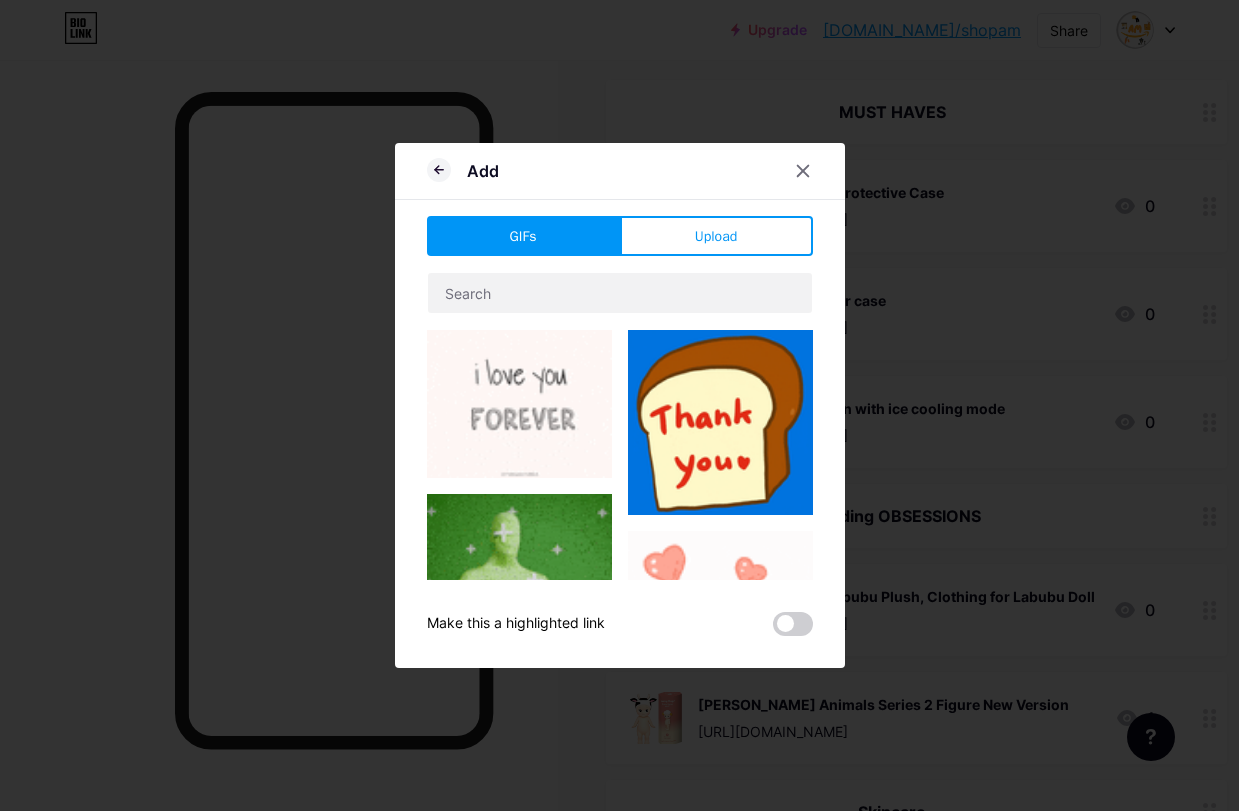 click on "Upload" at bounding box center [716, 236] 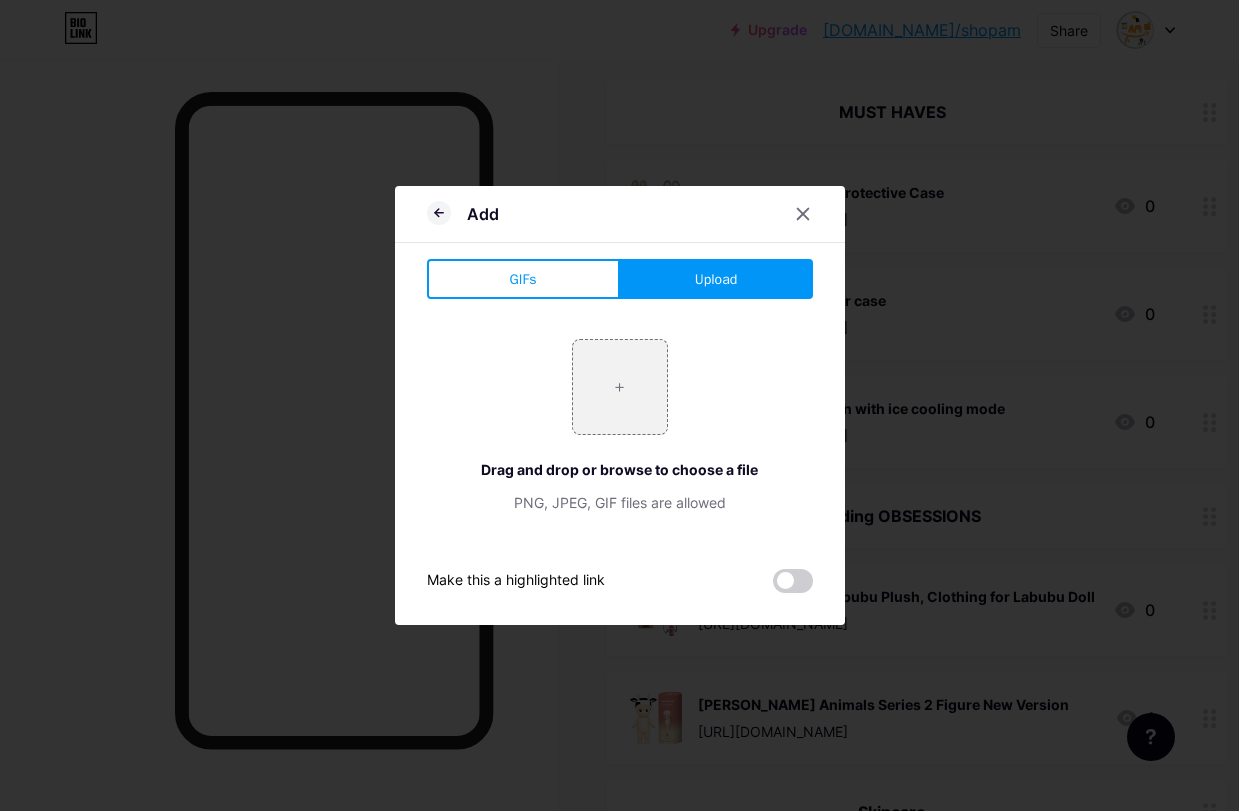 click at bounding box center (620, 387) 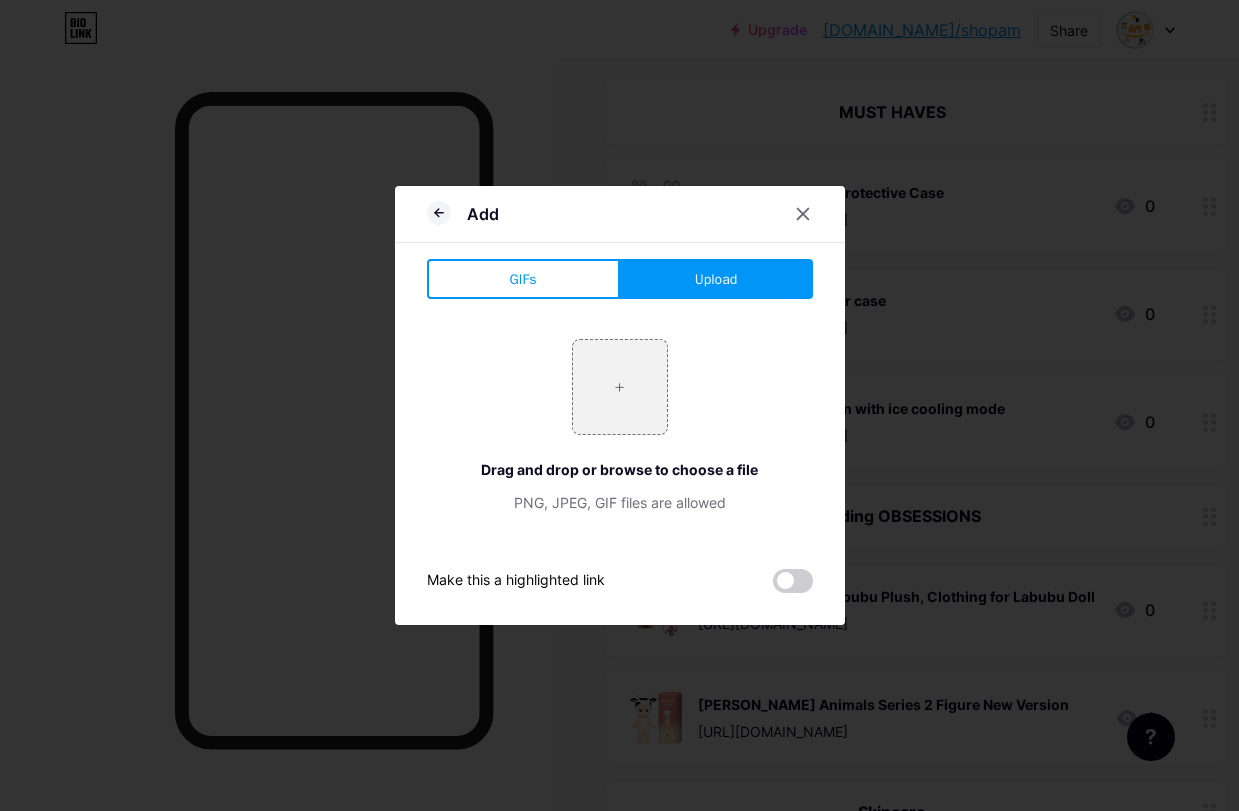 type on "C:\fakepath\IMG_5827.jpeg" 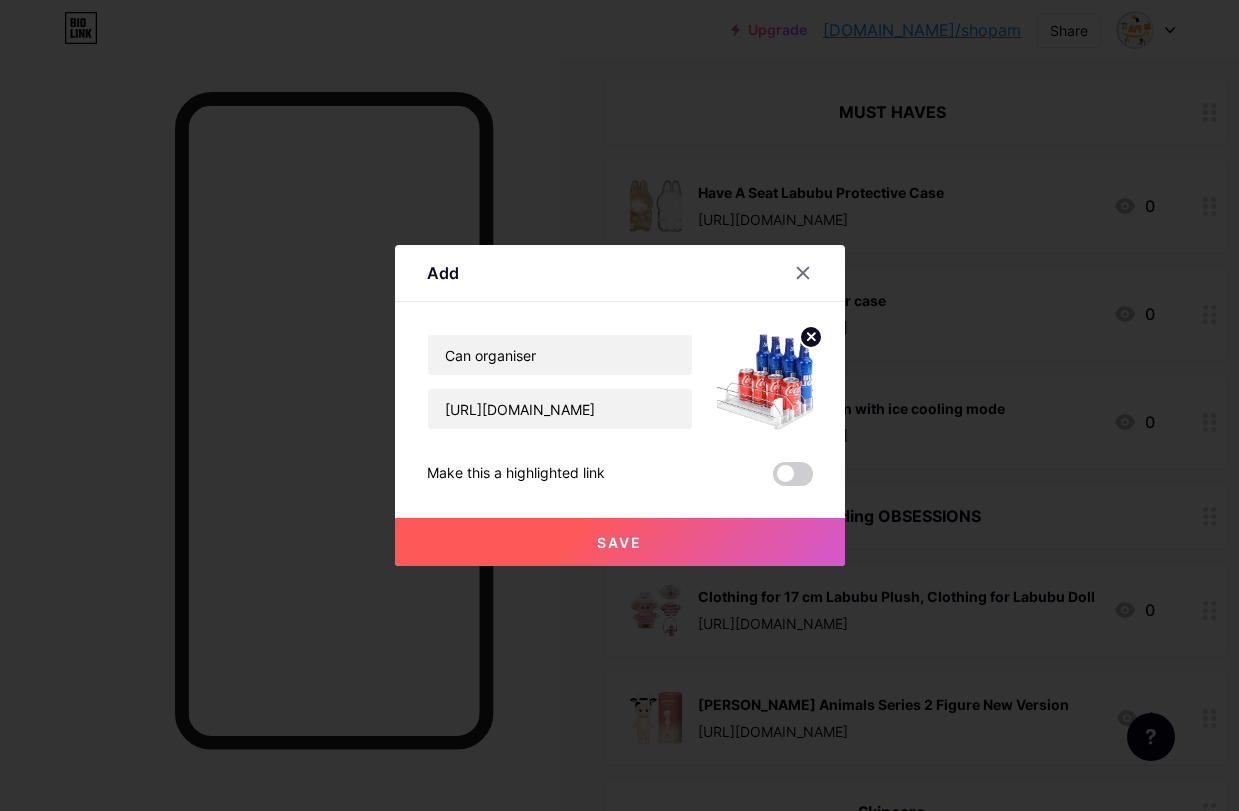 click on "Save" at bounding box center [620, 542] 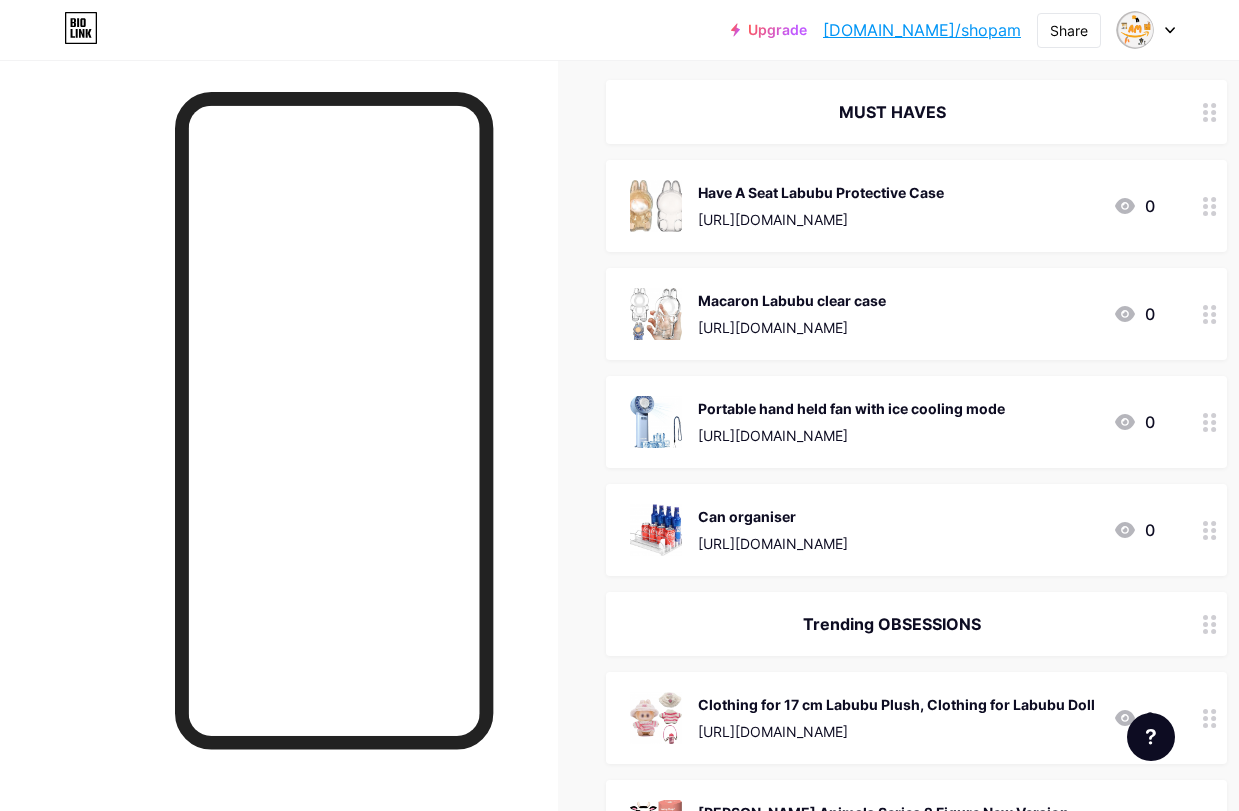 type 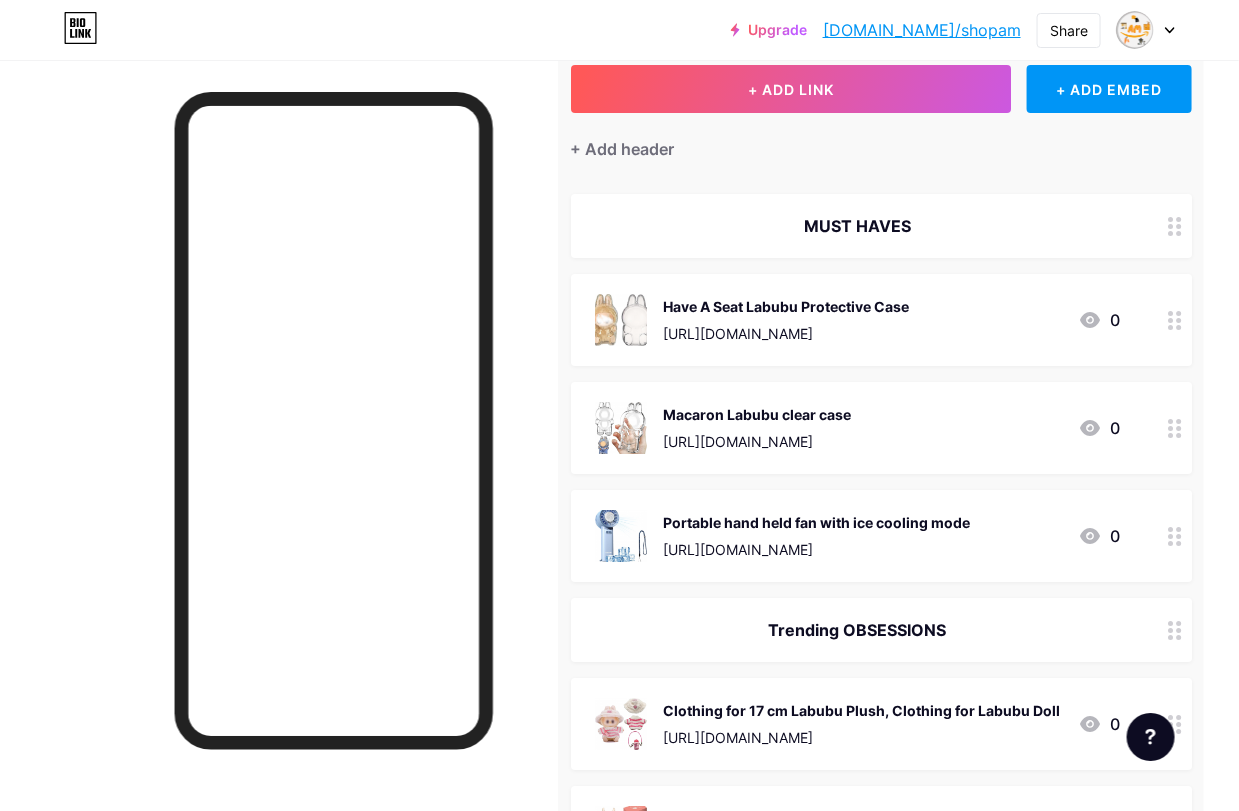 scroll, scrollTop: 12, scrollLeft: 35, axis: both 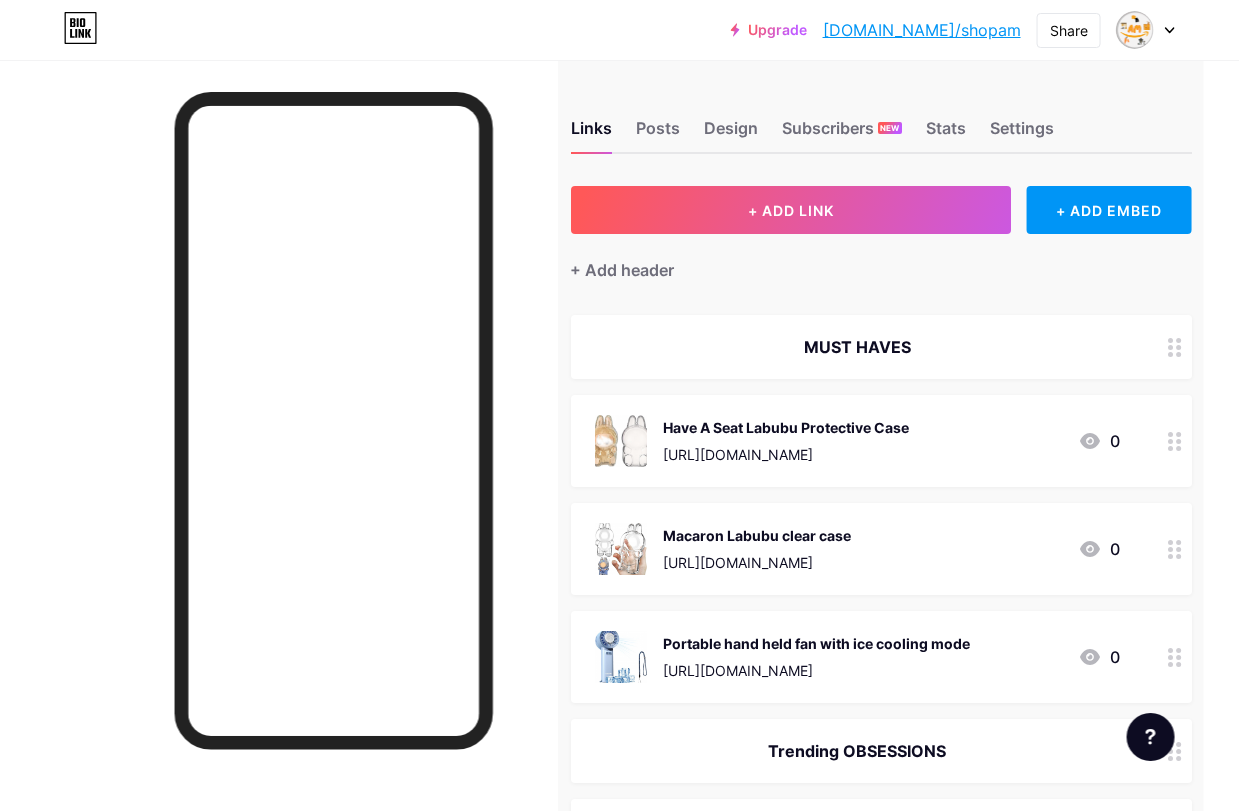 click on "+ ADD LINK" at bounding box center [791, 210] 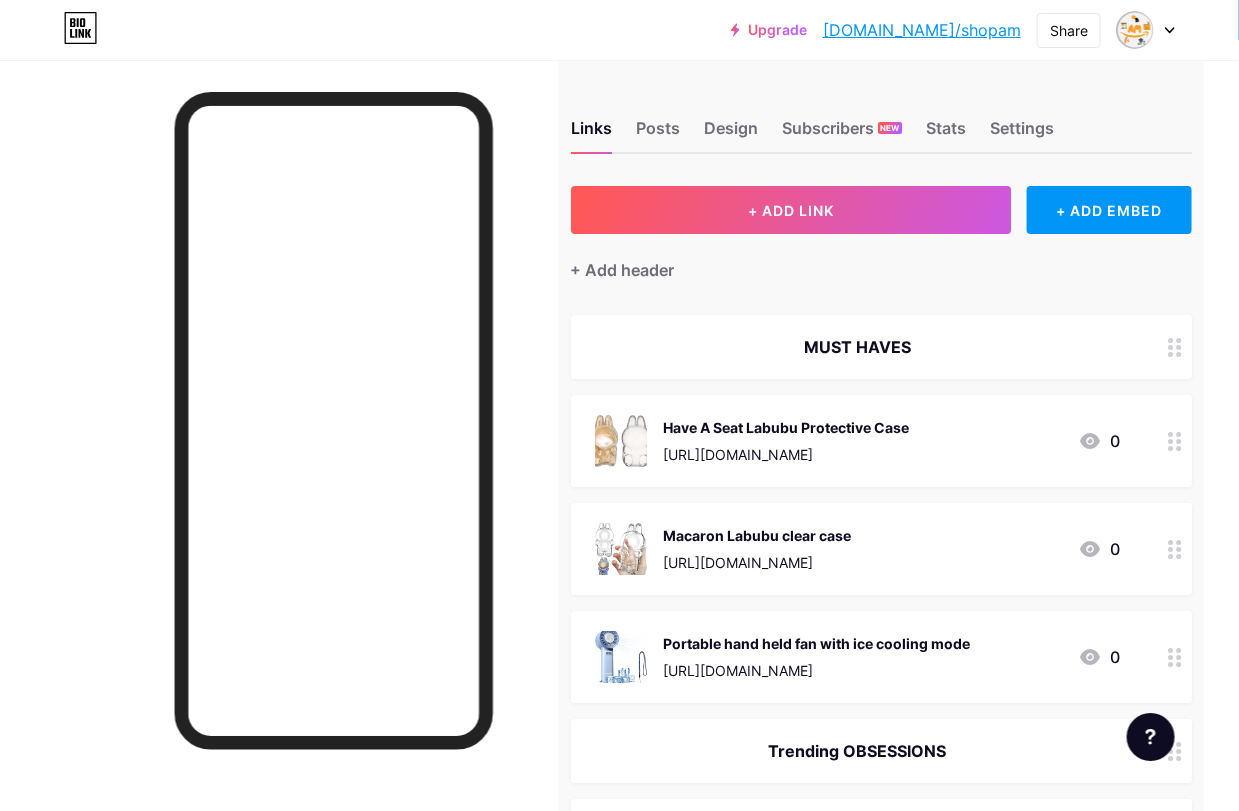 scroll, scrollTop: 0, scrollLeft: 36, axis: horizontal 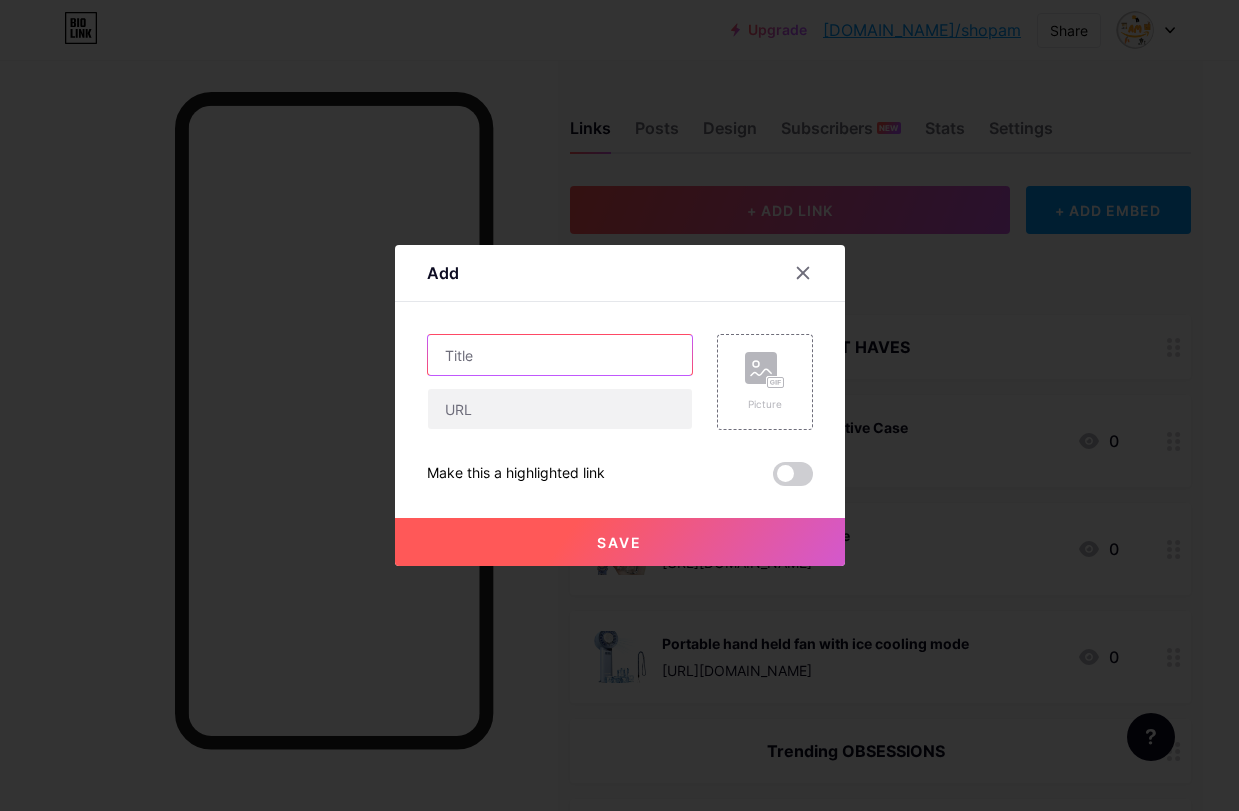 click at bounding box center (560, 355) 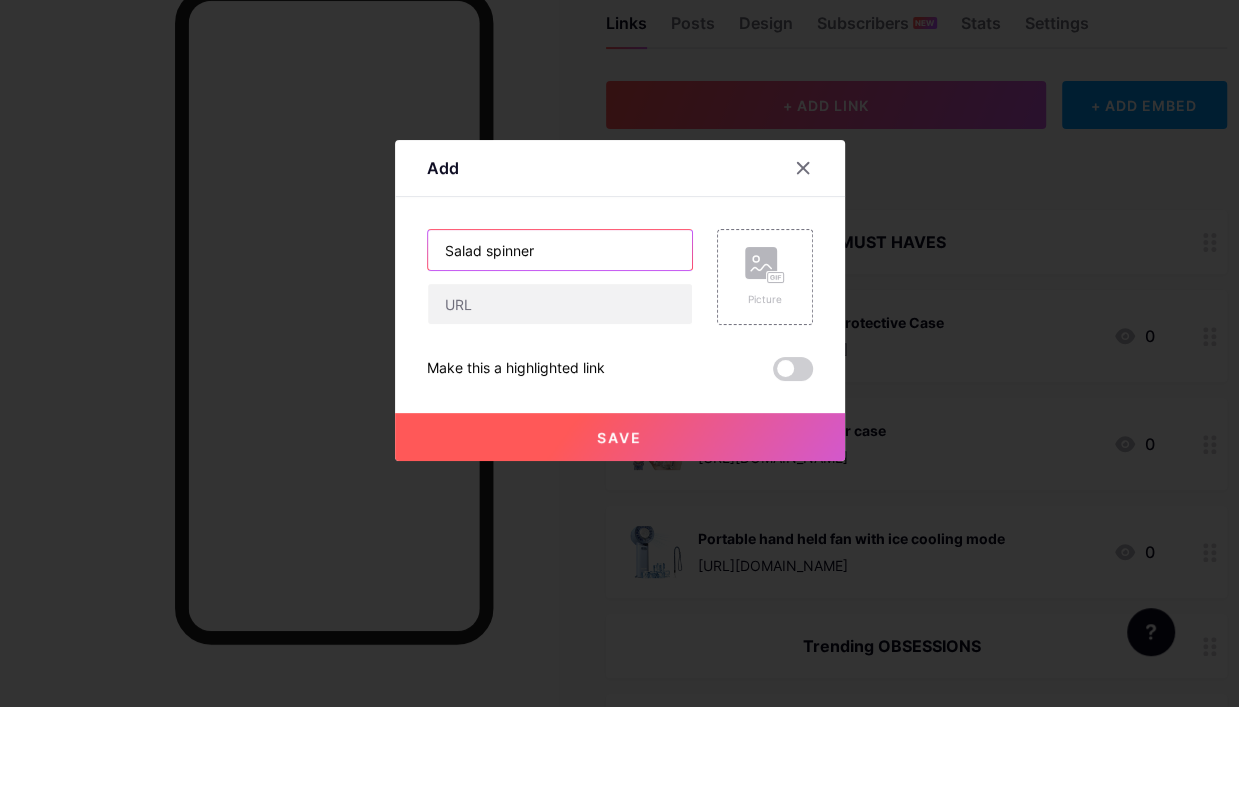 type on "Salad spinner" 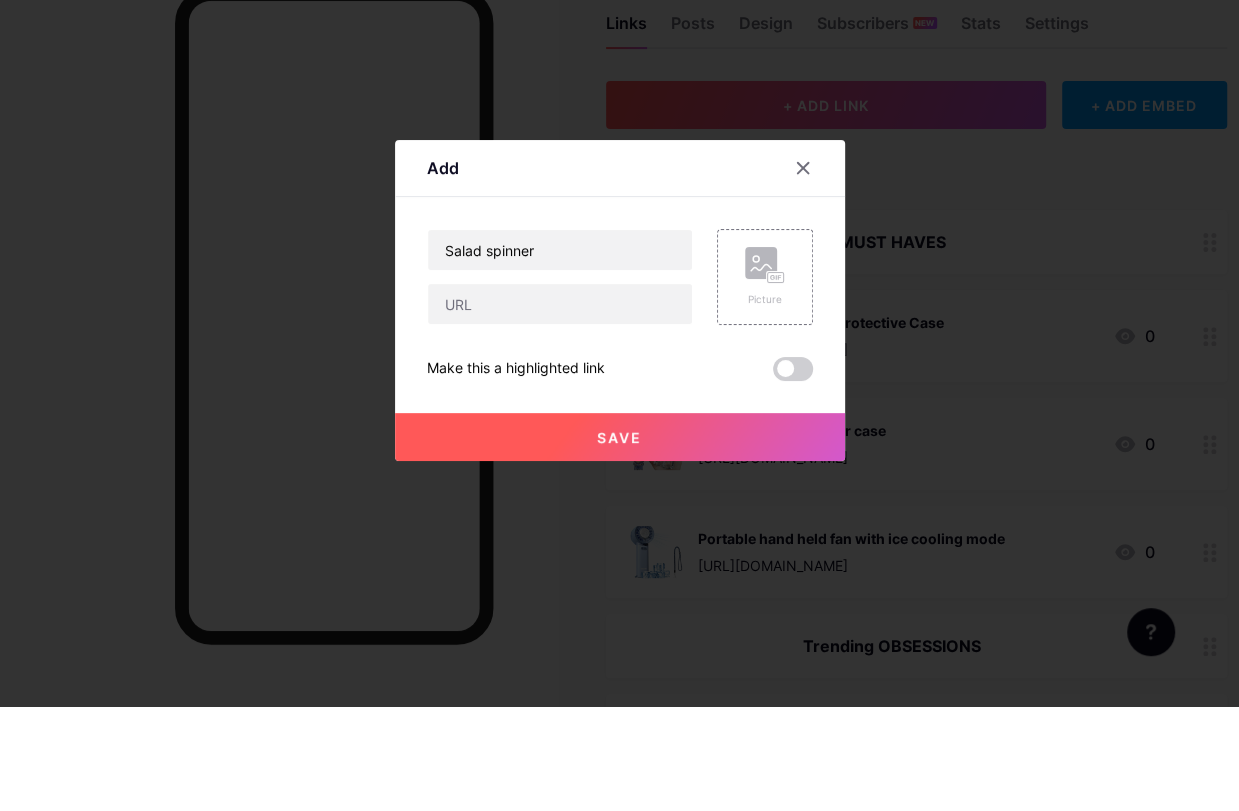 click at bounding box center (560, 409) 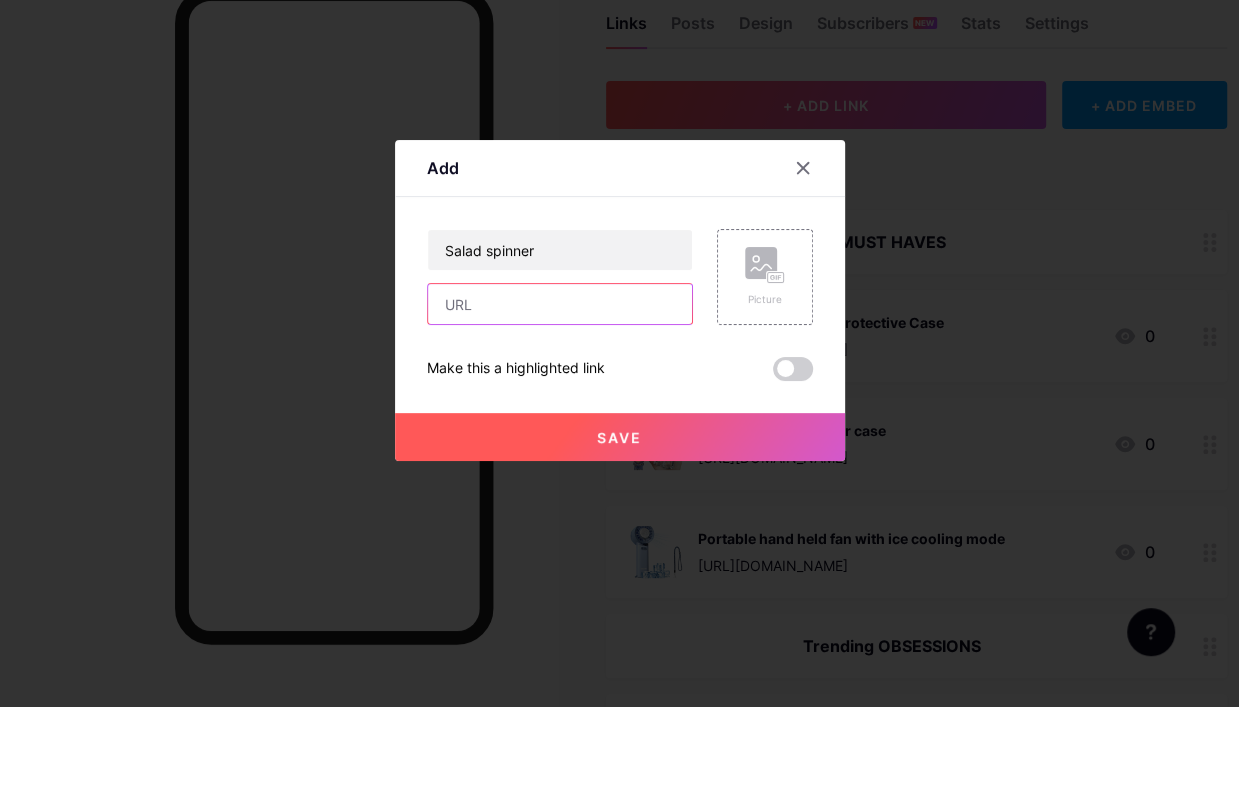 paste on "[URL][DOMAIN_NAME]" 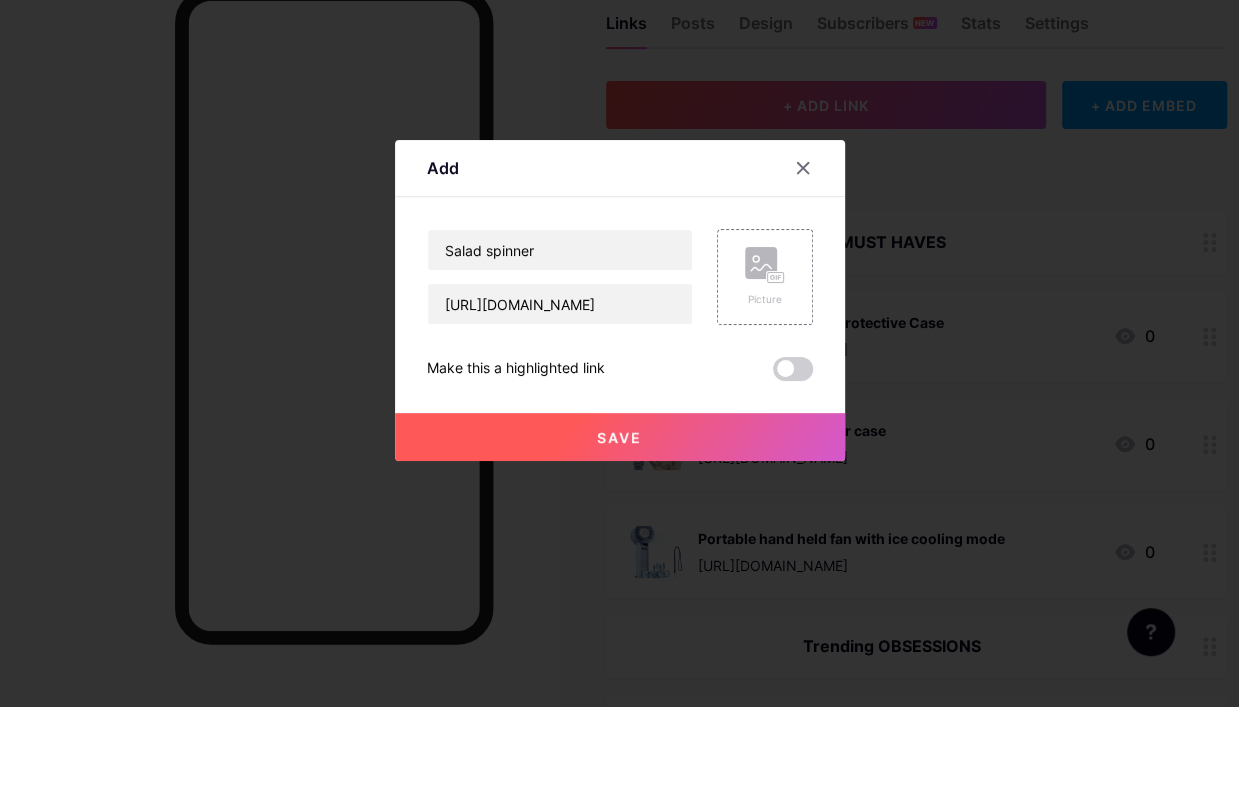 click on "Picture" at bounding box center [765, 382] 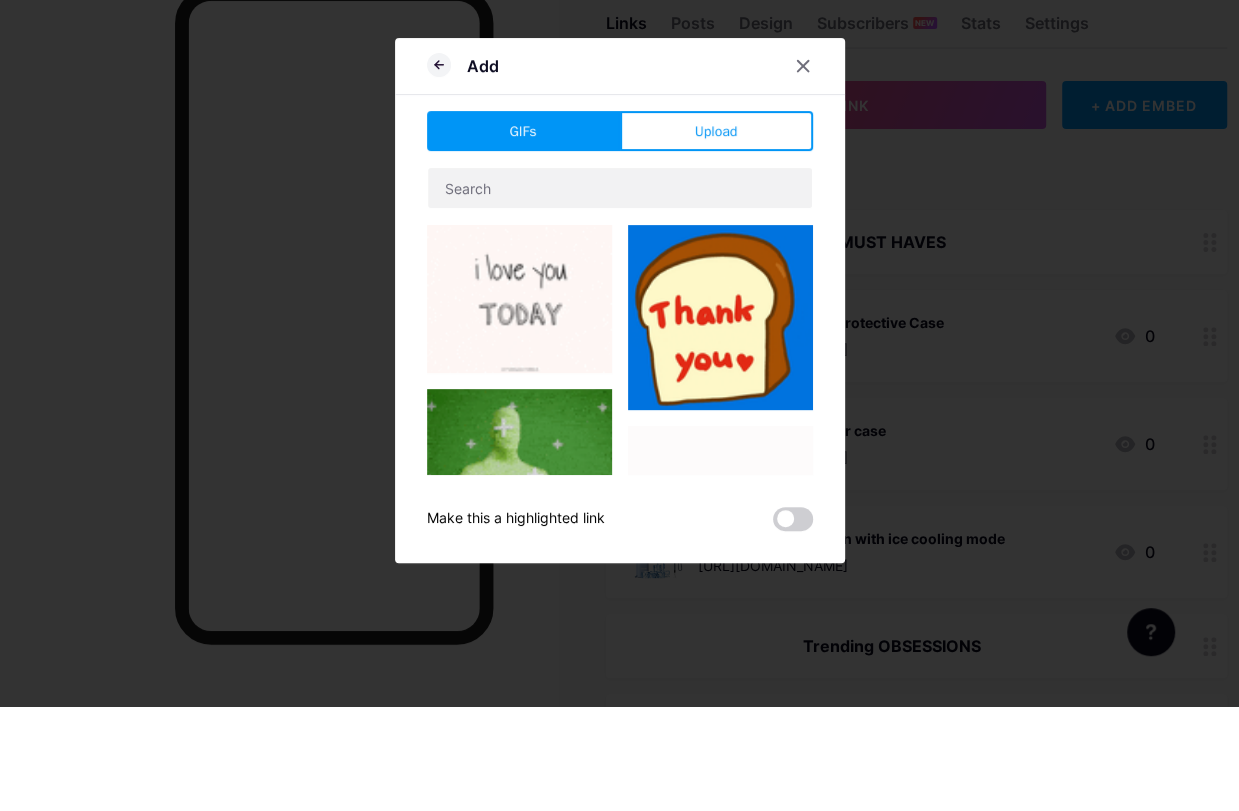 scroll, scrollTop: 104, scrollLeft: 0, axis: vertical 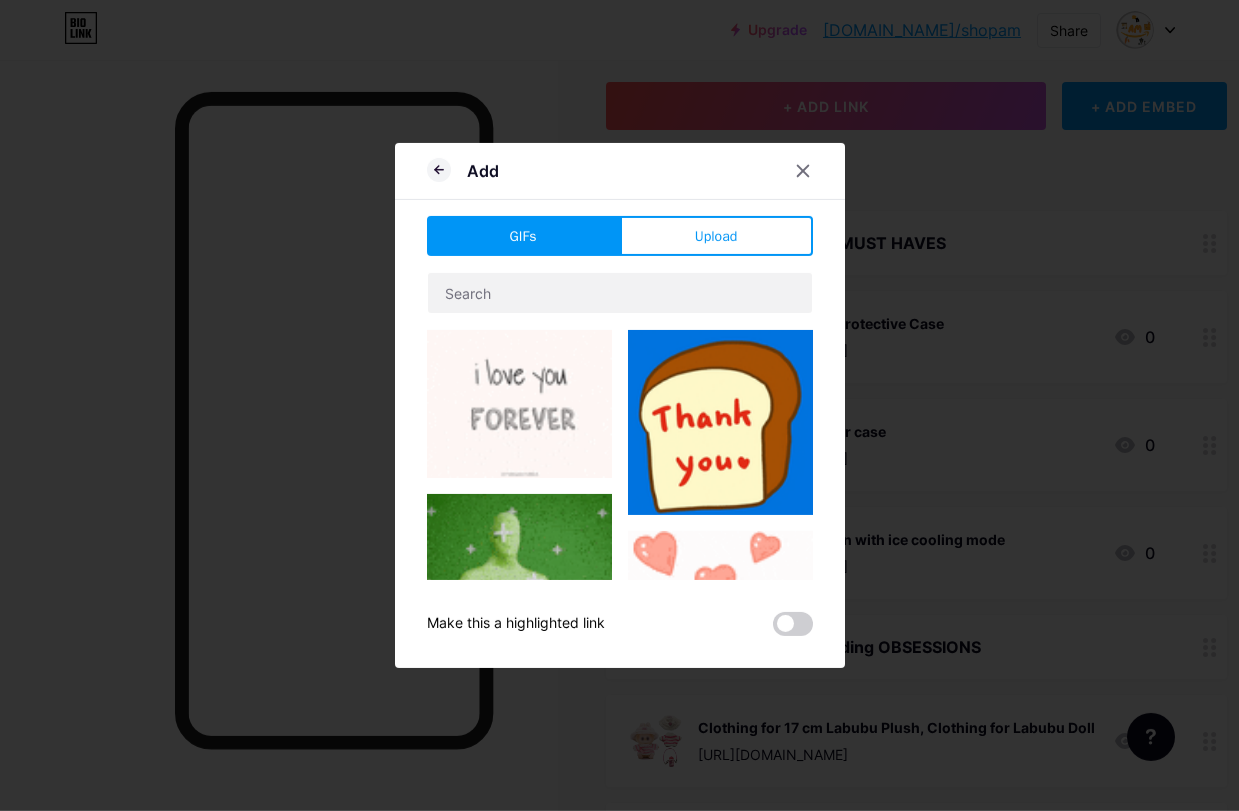 click on "Upload" at bounding box center (716, 236) 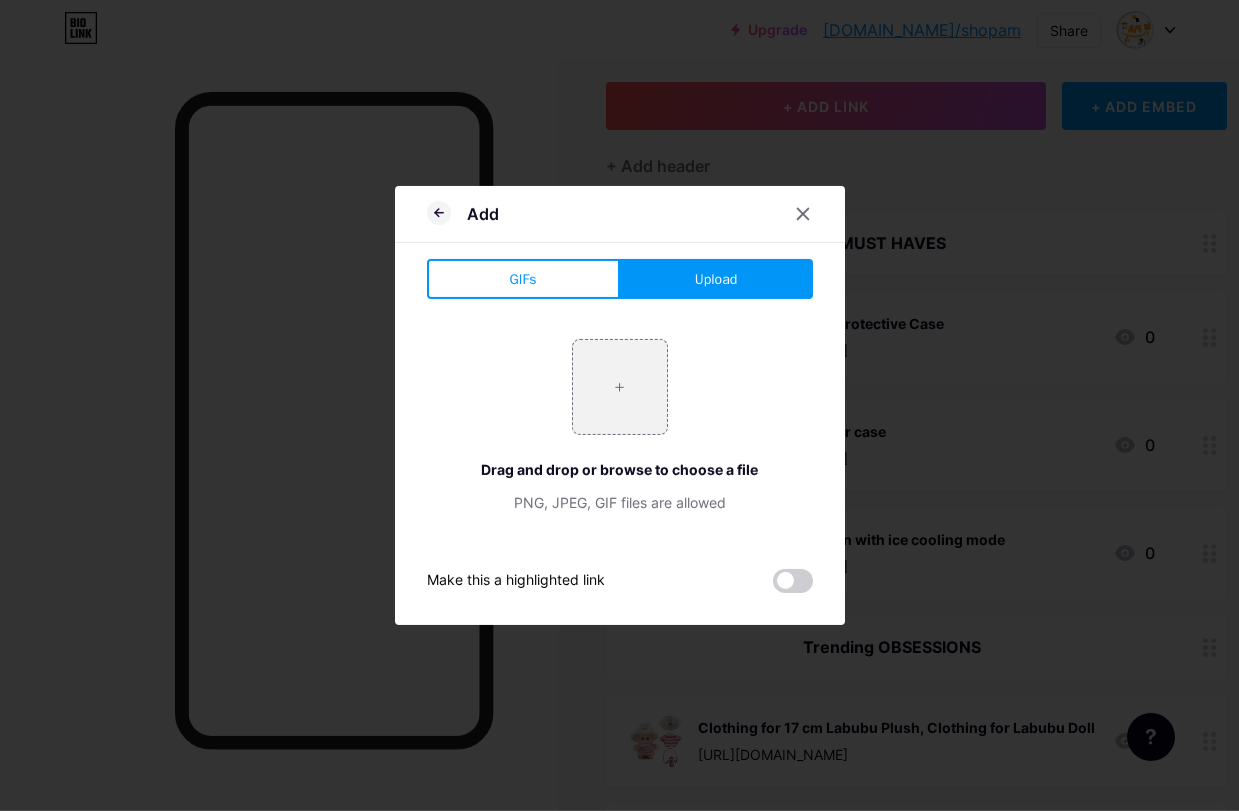 click at bounding box center [620, 387] 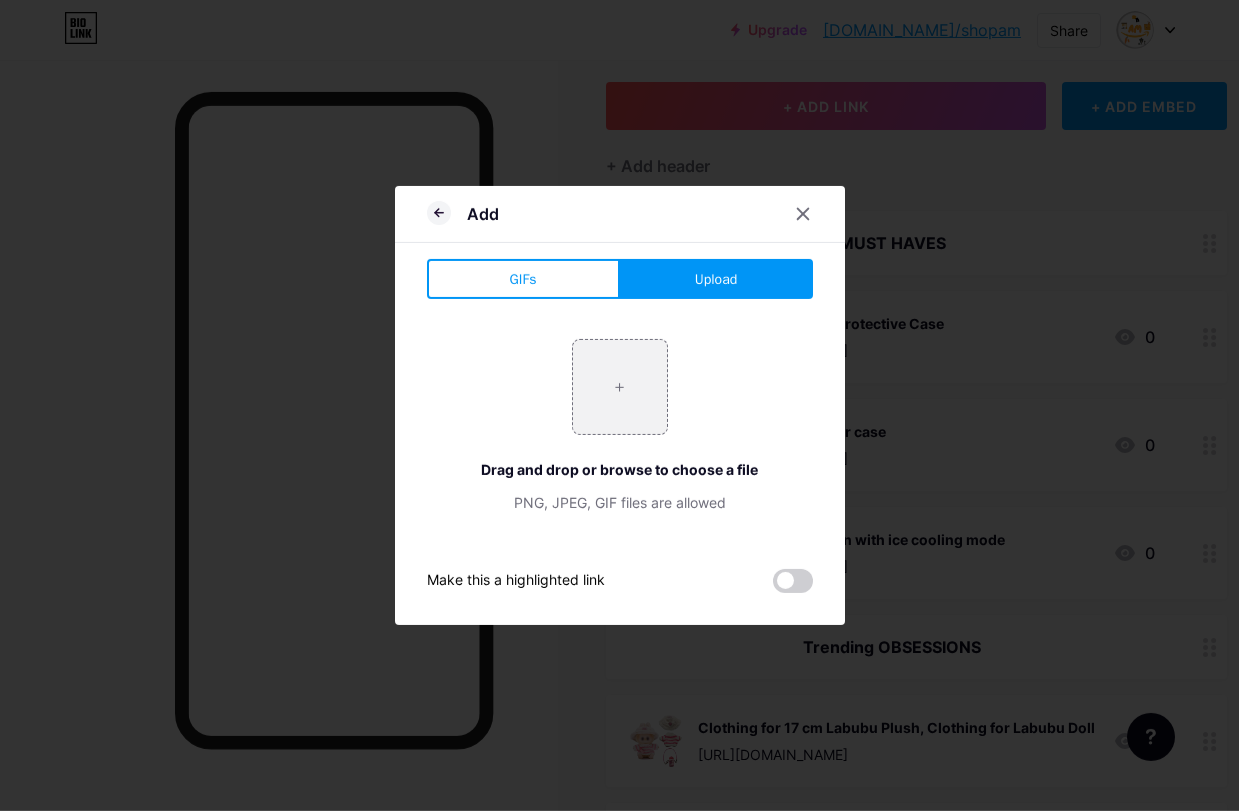 type on "C:\fakepath\IMG_5828.jpeg" 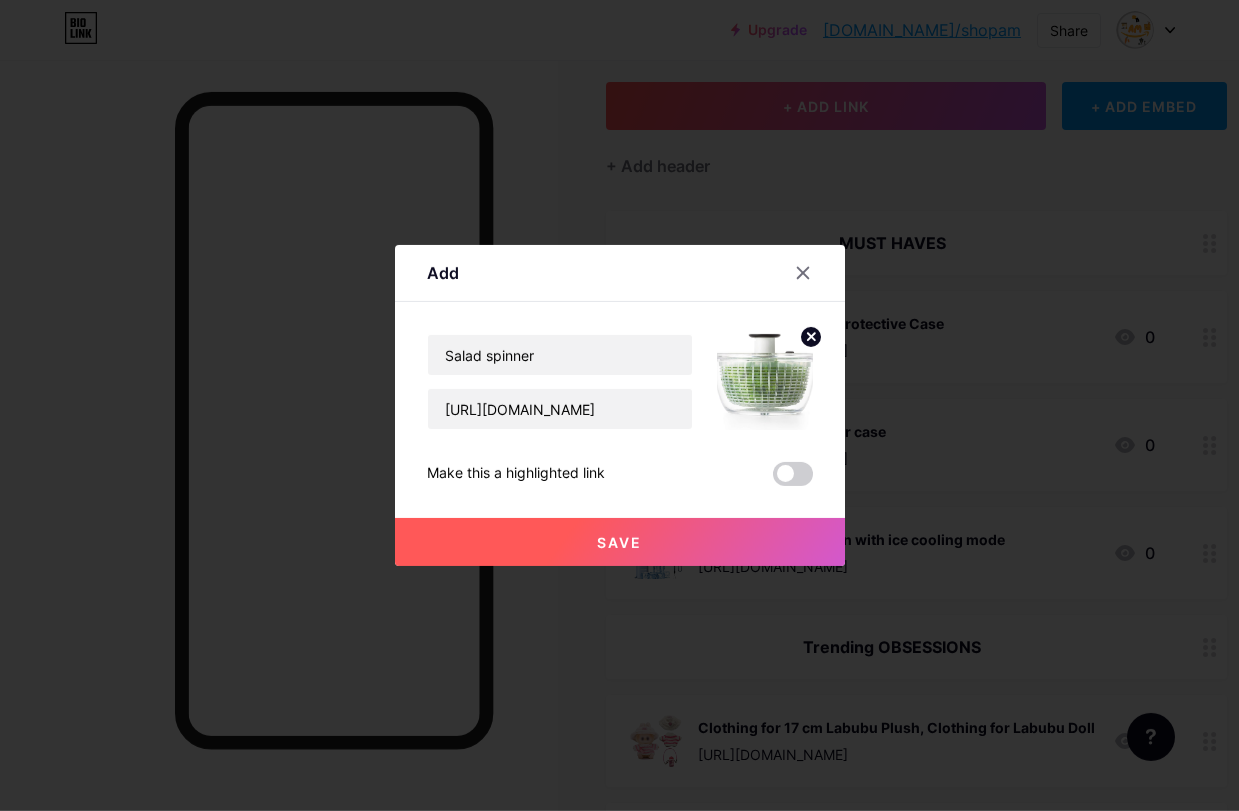 click on "Save" at bounding box center [620, 542] 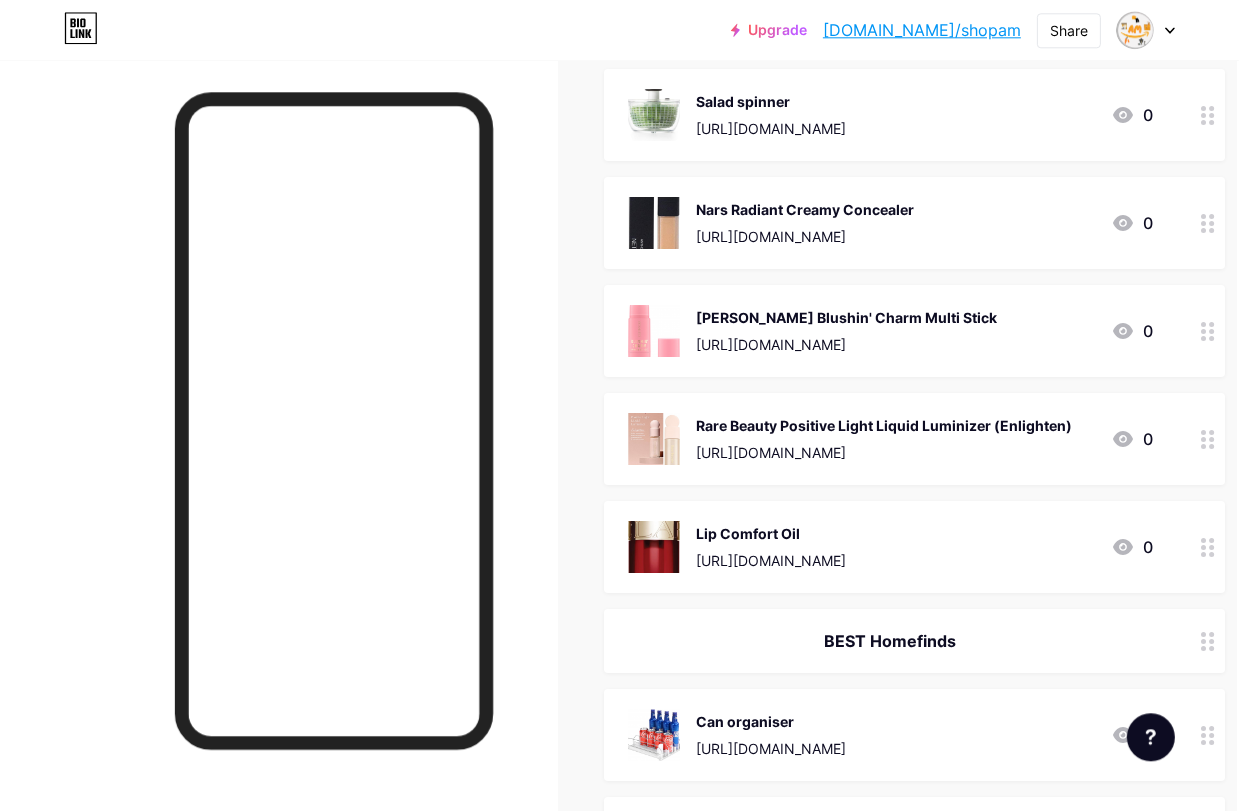 scroll, scrollTop: 1678, scrollLeft: 3, axis: both 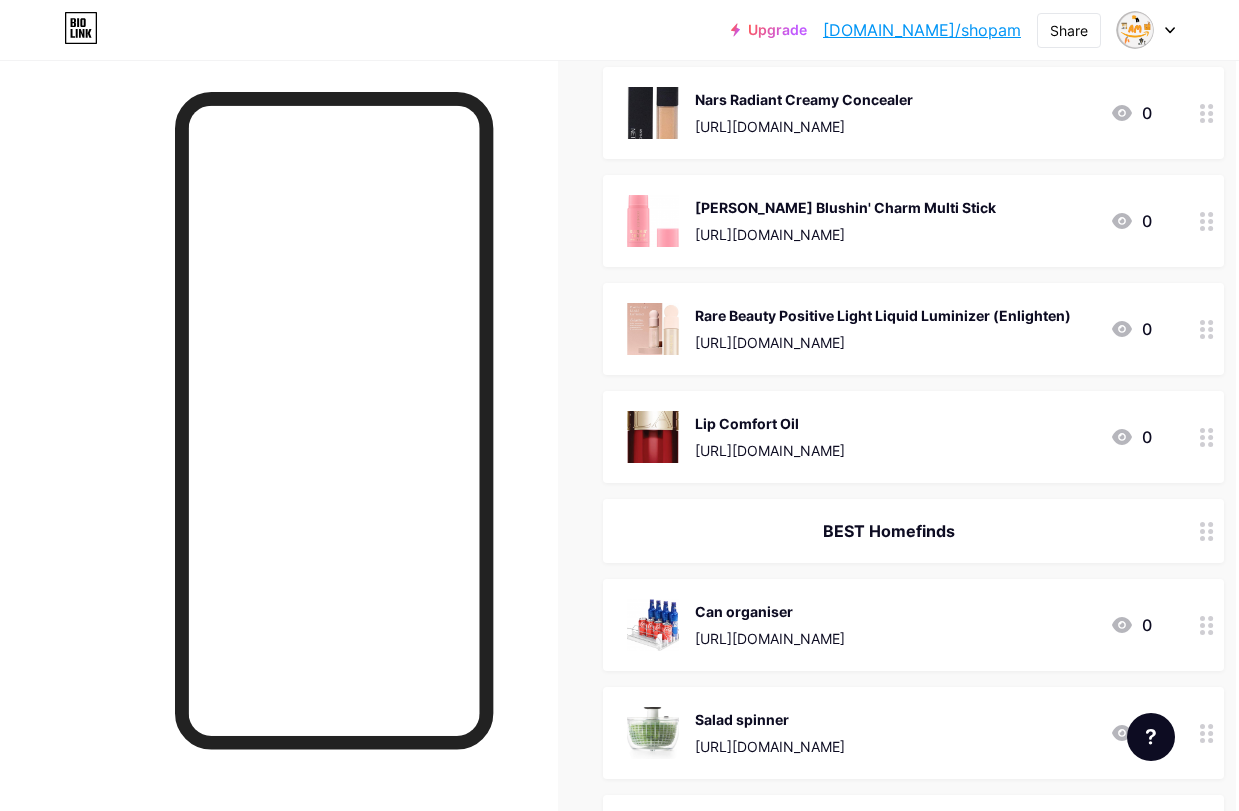 click at bounding box center [279, 465] 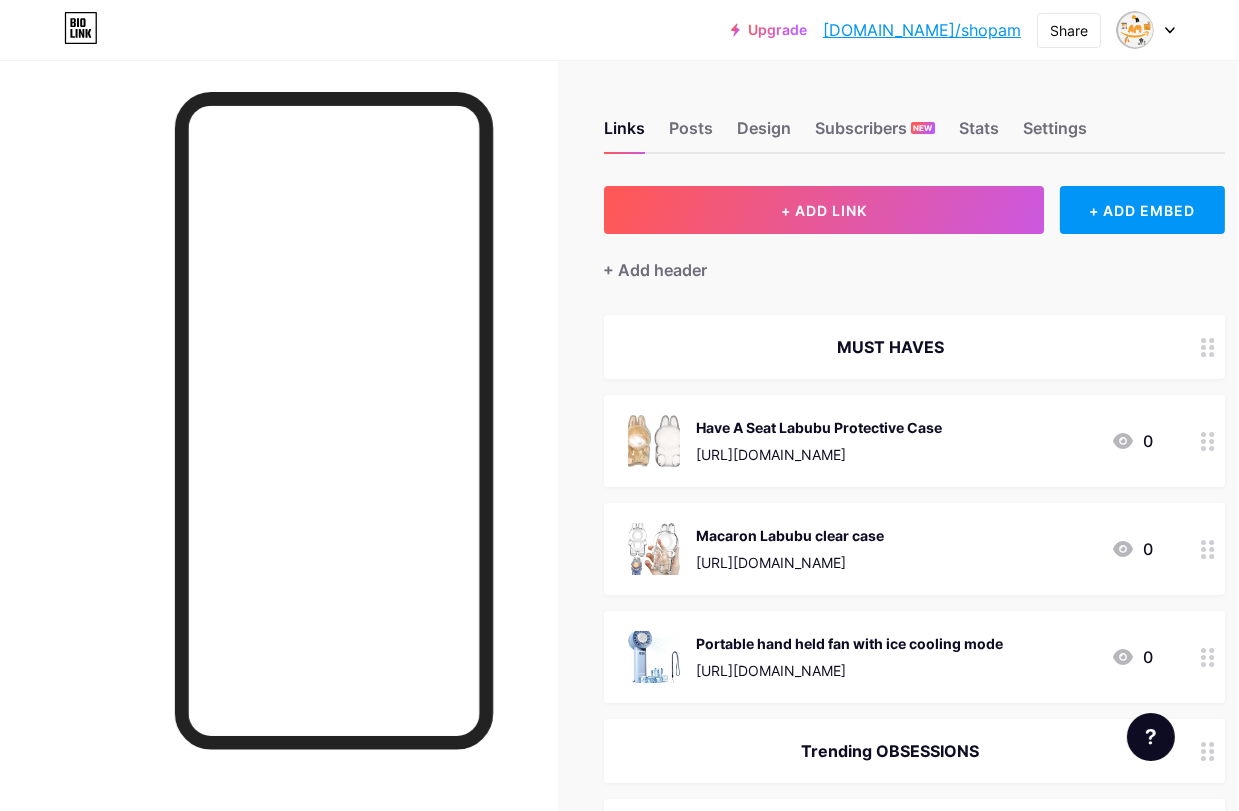 scroll, scrollTop: 0, scrollLeft: 3, axis: horizontal 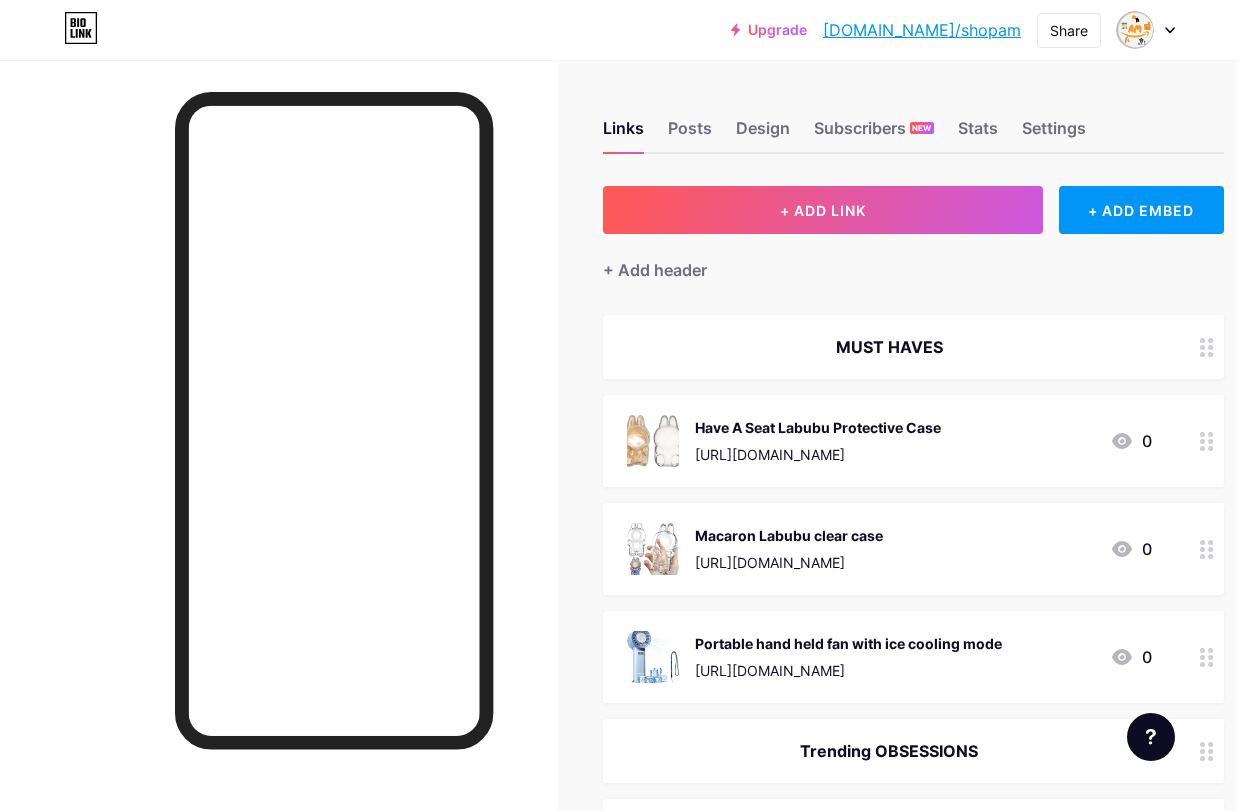 click on "+ ADD LINK" at bounding box center [823, 210] 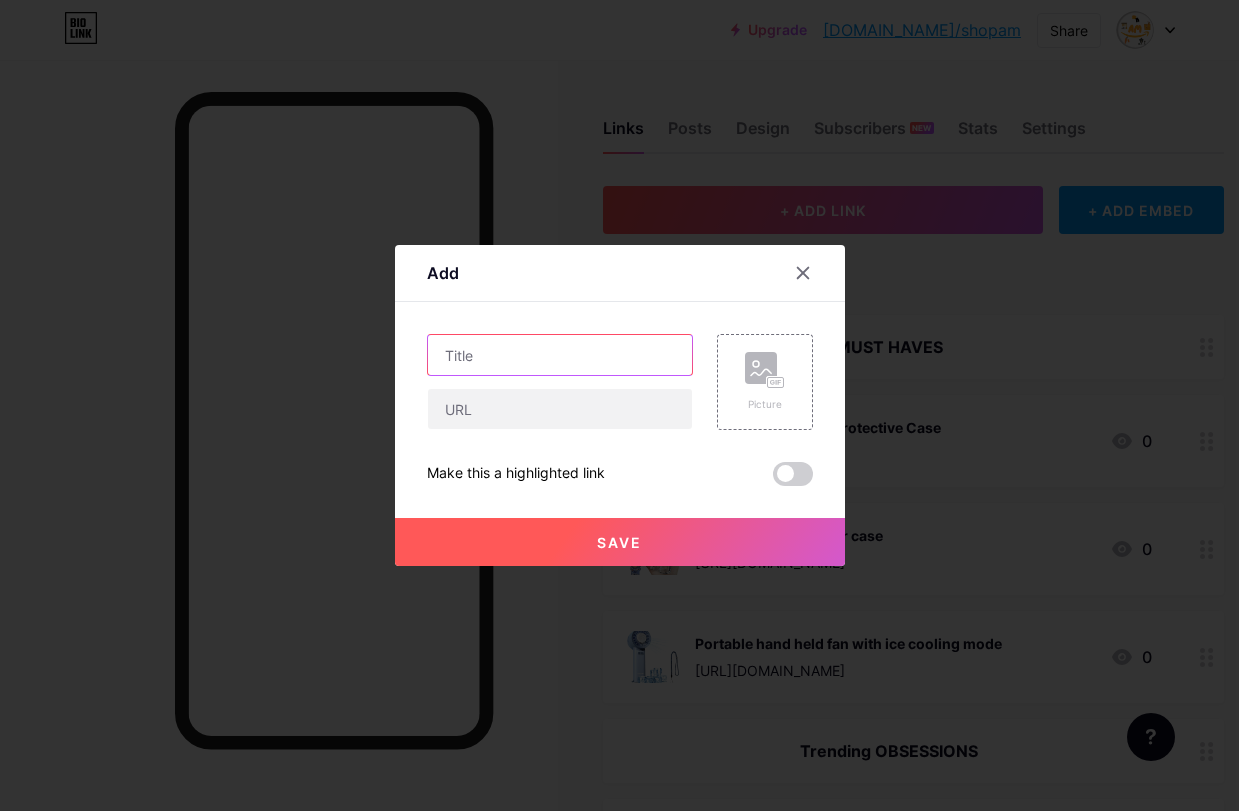click at bounding box center (560, 355) 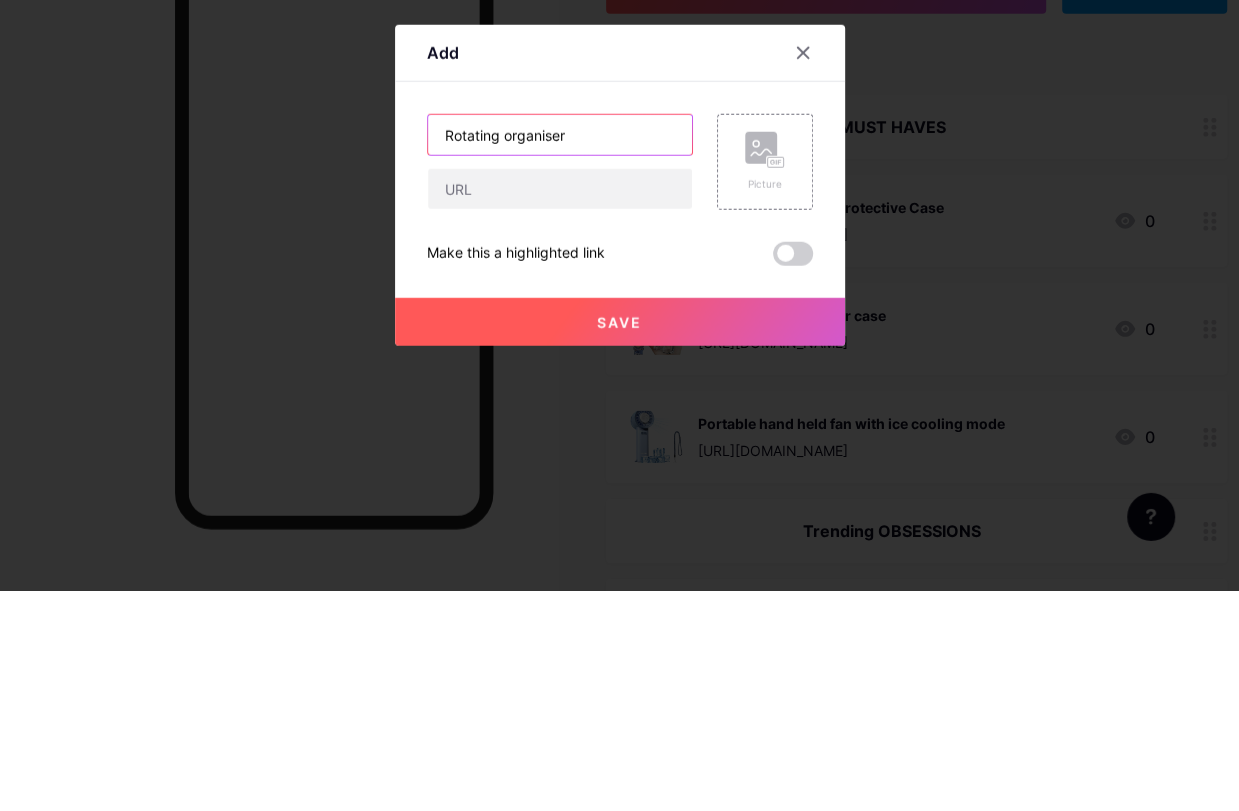type on "Rotating organiser" 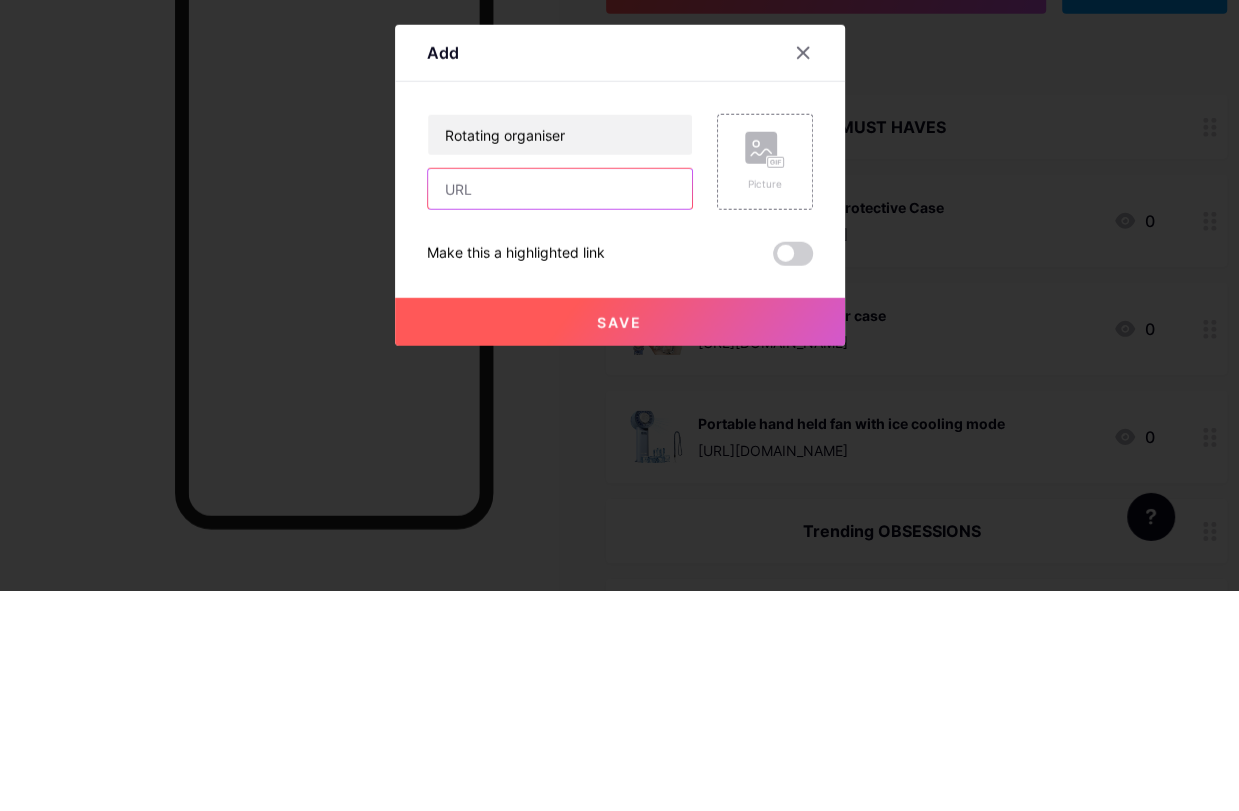 click at bounding box center [560, 409] 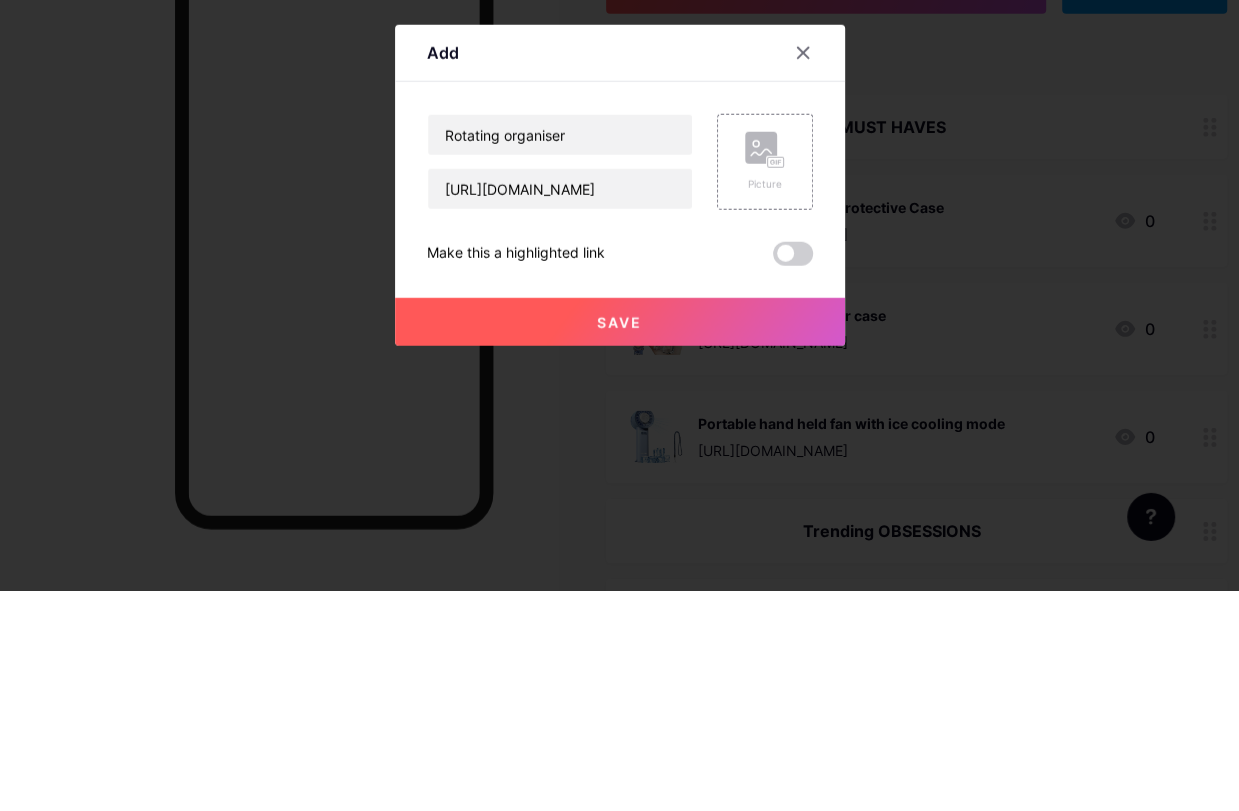 click on "Picture" at bounding box center (765, 382) 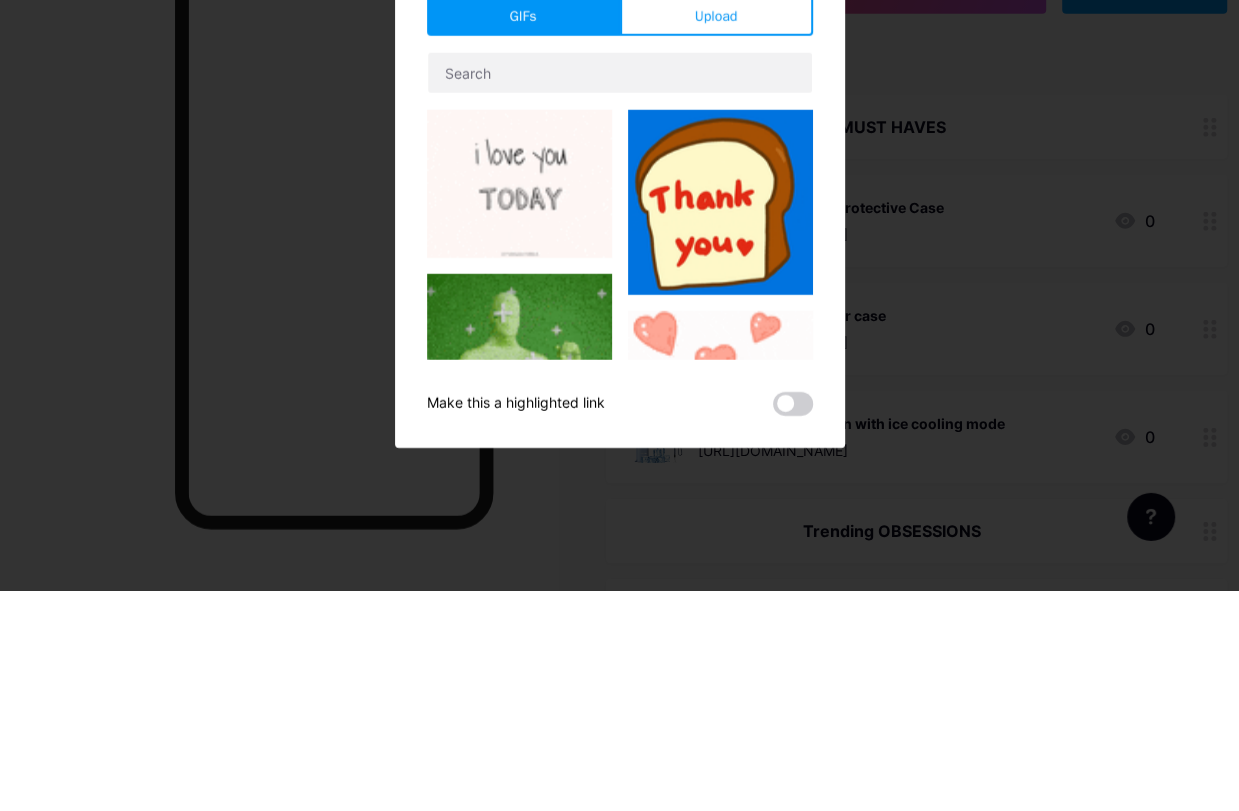 scroll, scrollTop: 220, scrollLeft: 0, axis: vertical 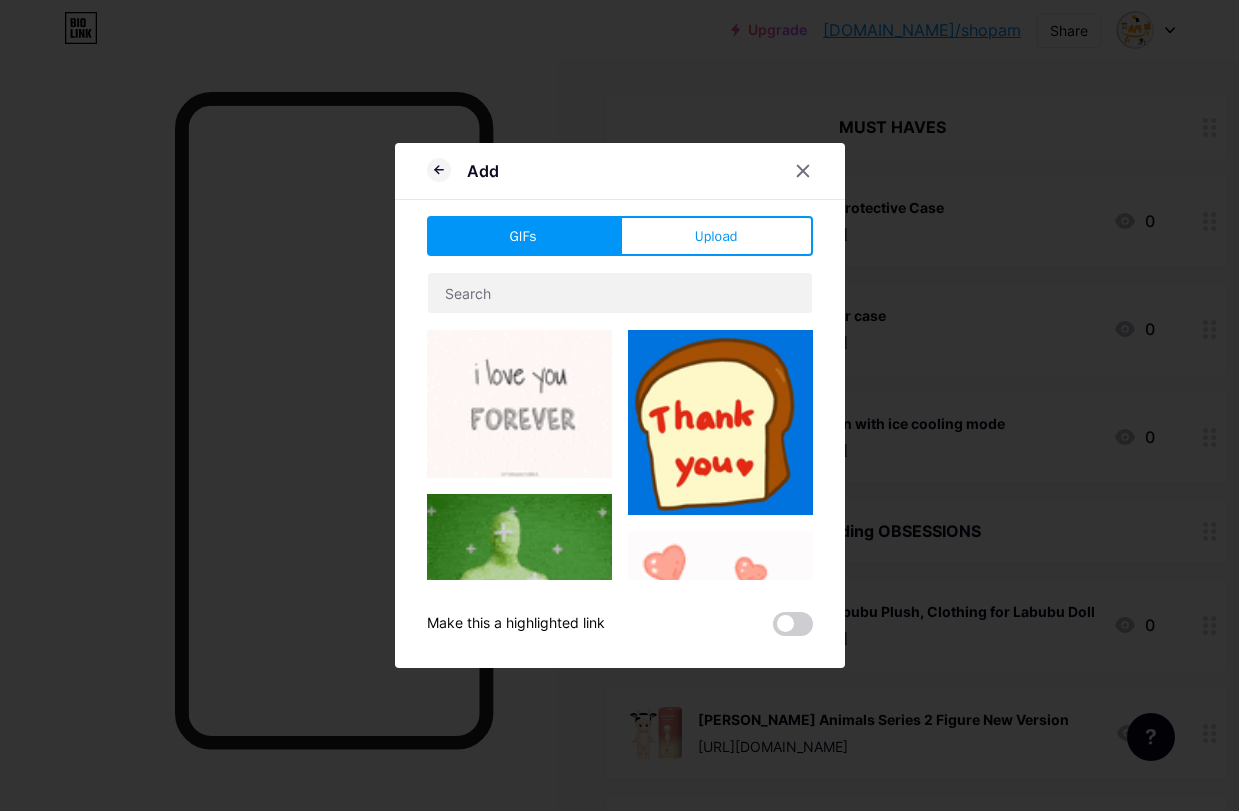 click on "Upload" at bounding box center (716, 236) 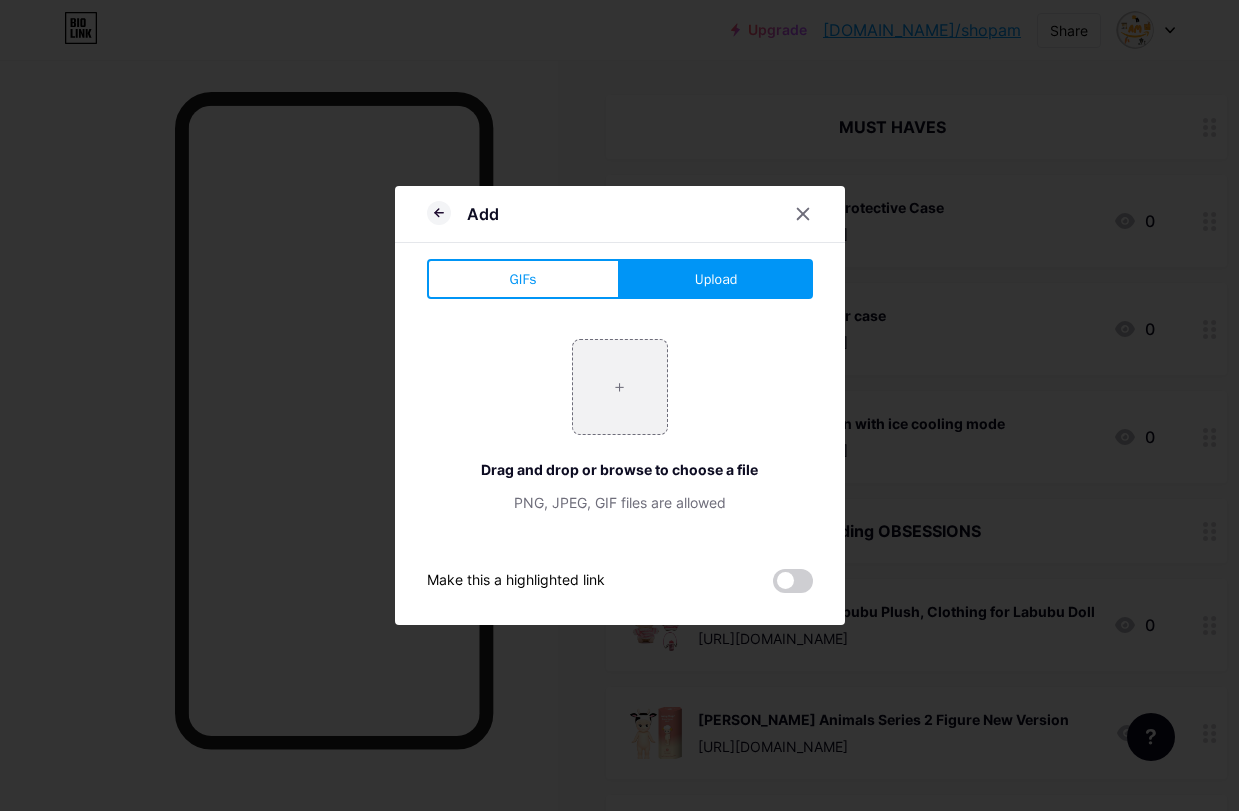 click at bounding box center (620, 387) 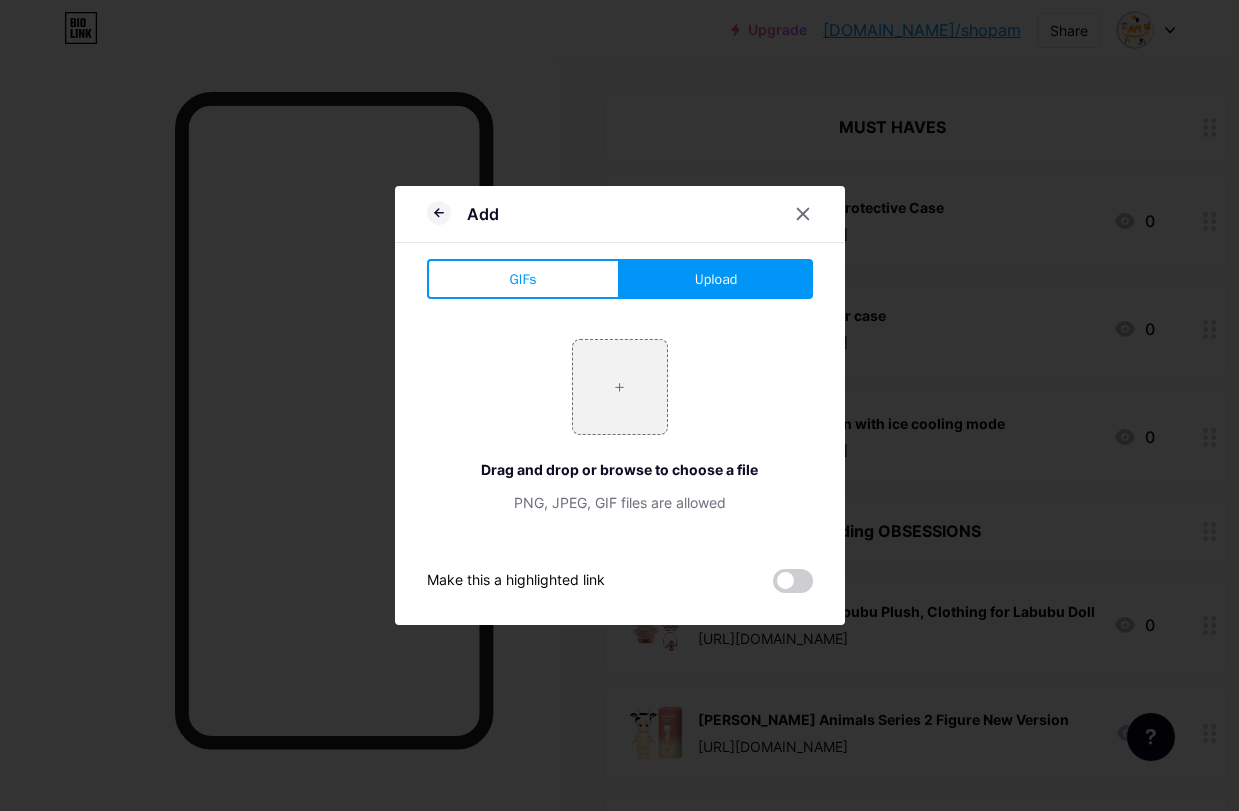 type on "C:\fakepath\IMG_5830.jpeg" 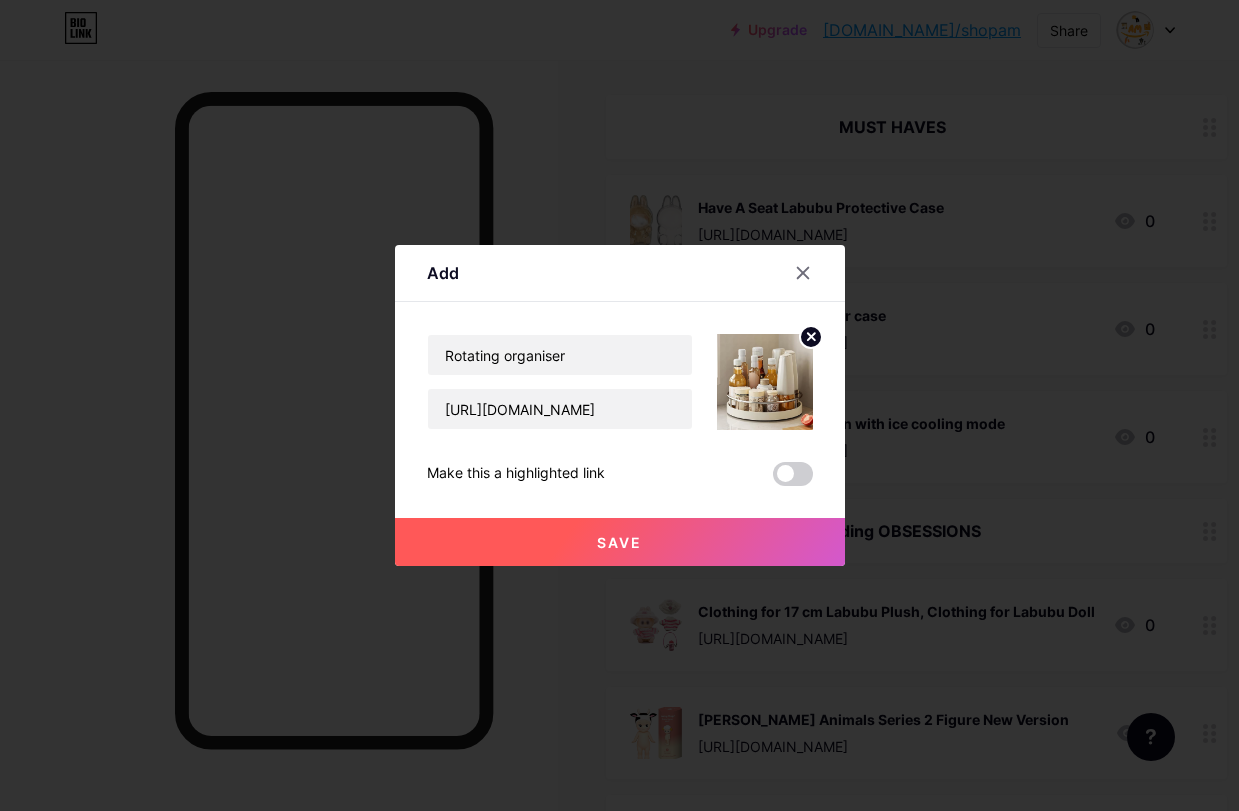 click on "Save" at bounding box center [620, 542] 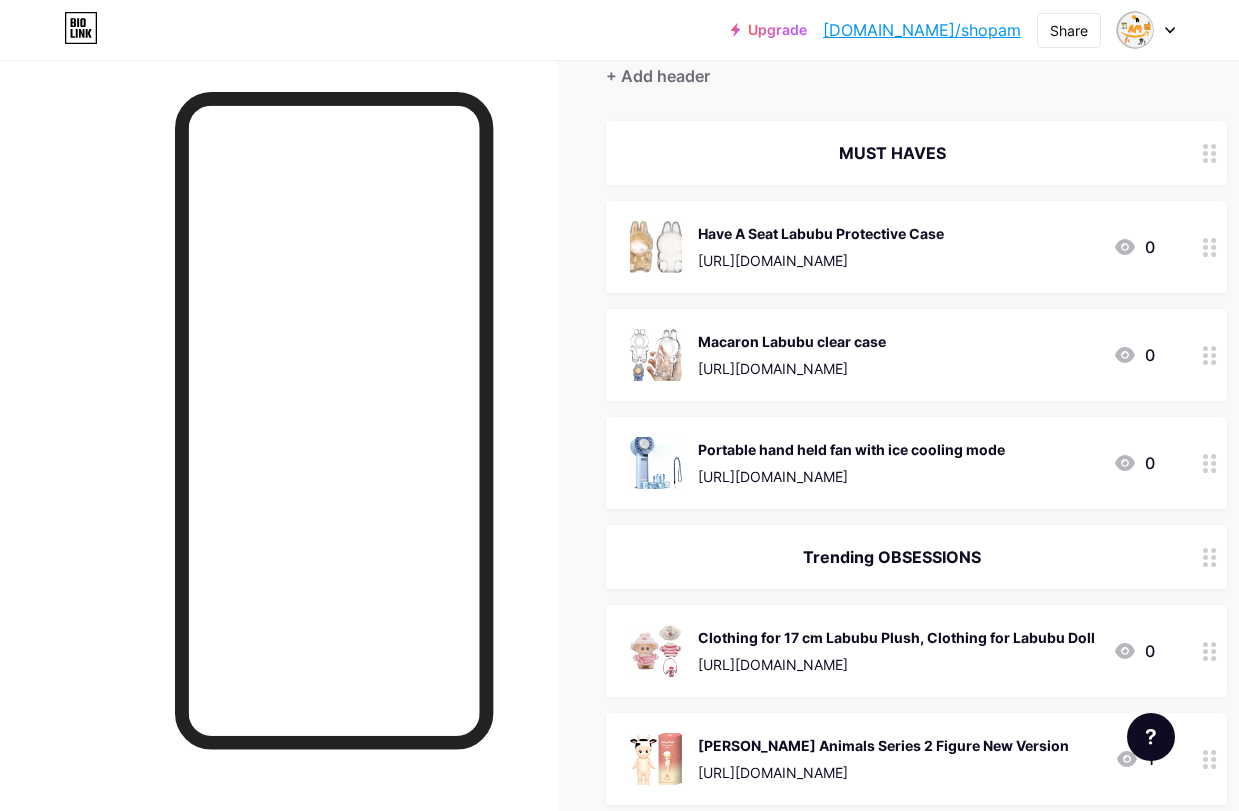 scroll, scrollTop: 0, scrollLeft: 0, axis: both 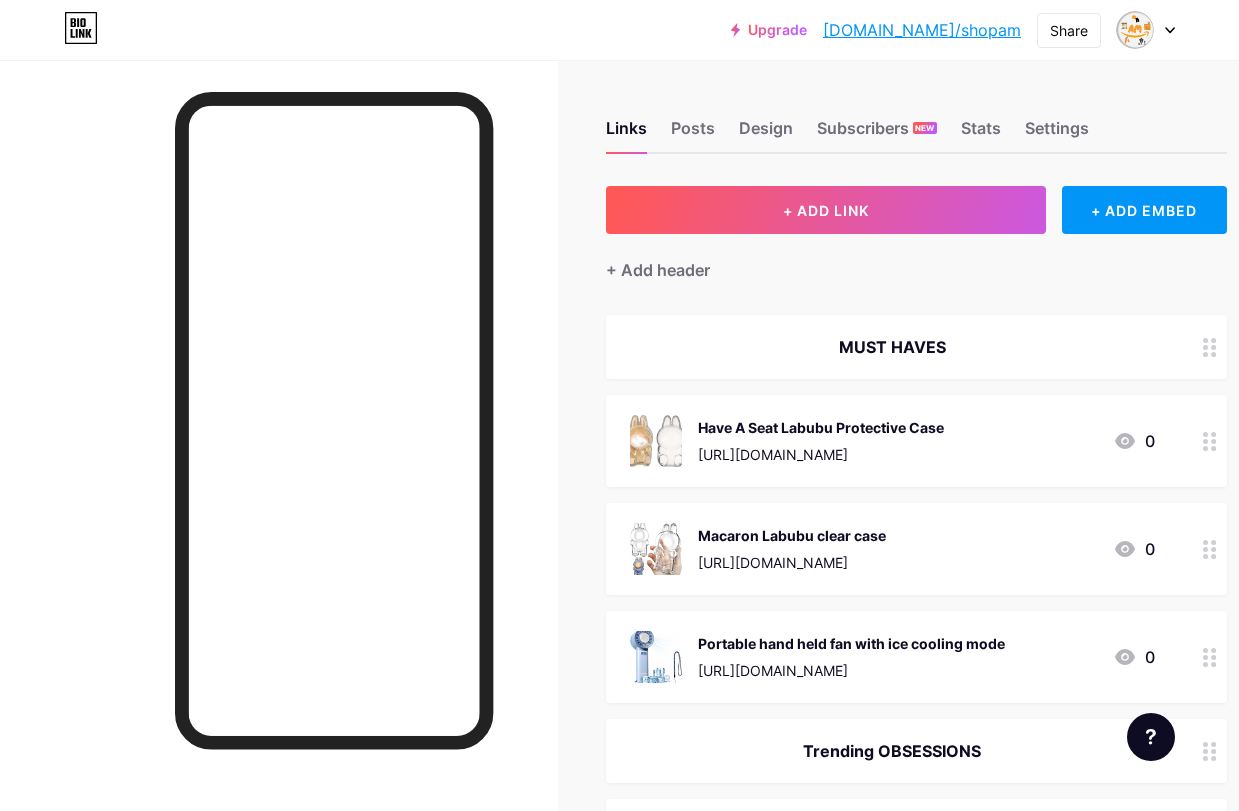 click on "+ ADD LINK" at bounding box center (826, 210) 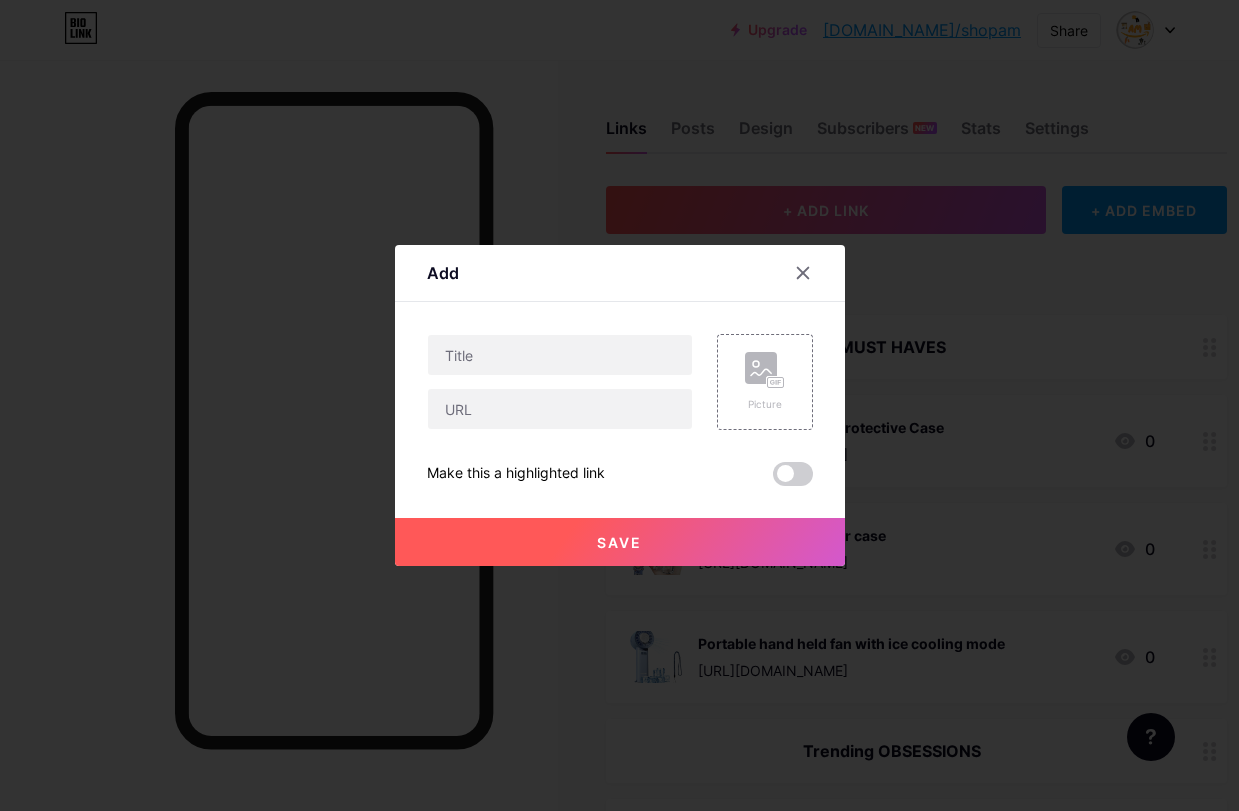 click at bounding box center [619, 405] 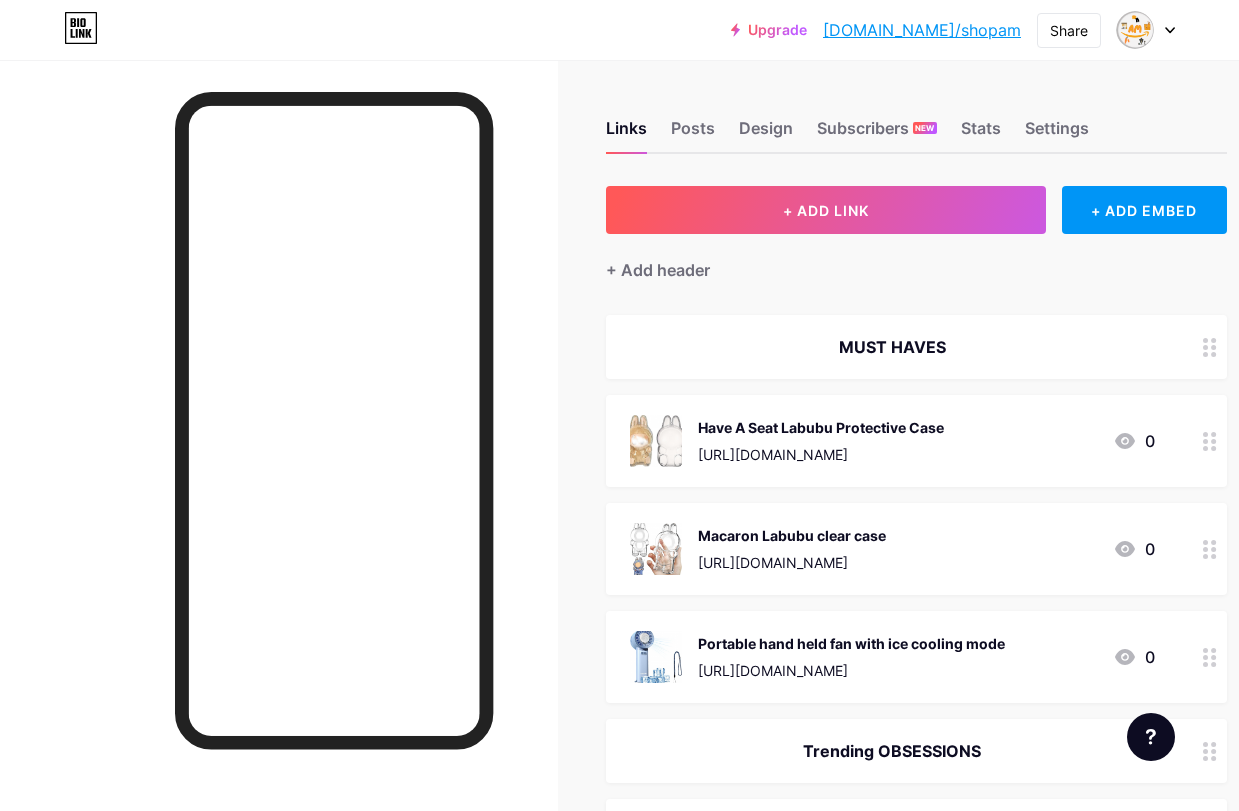 click on "+ ADD LINK" at bounding box center [826, 210] 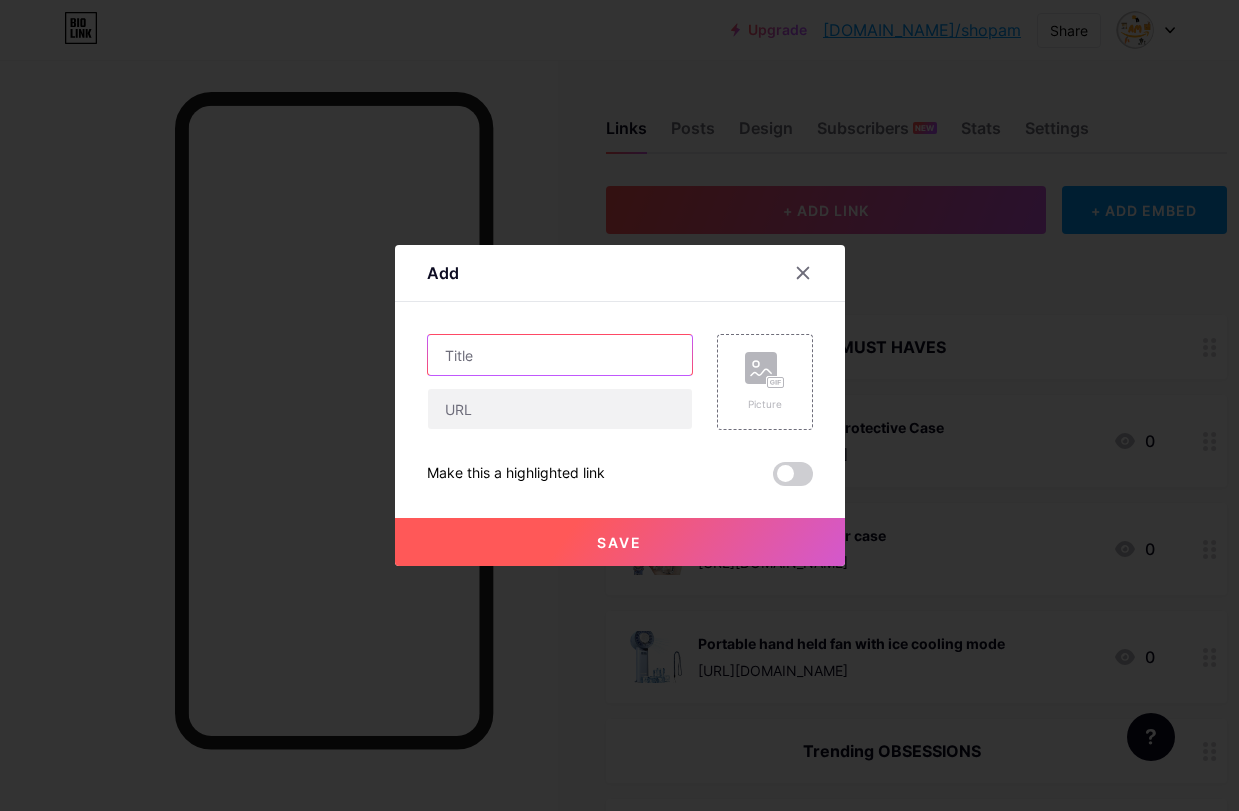 click at bounding box center [560, 355] 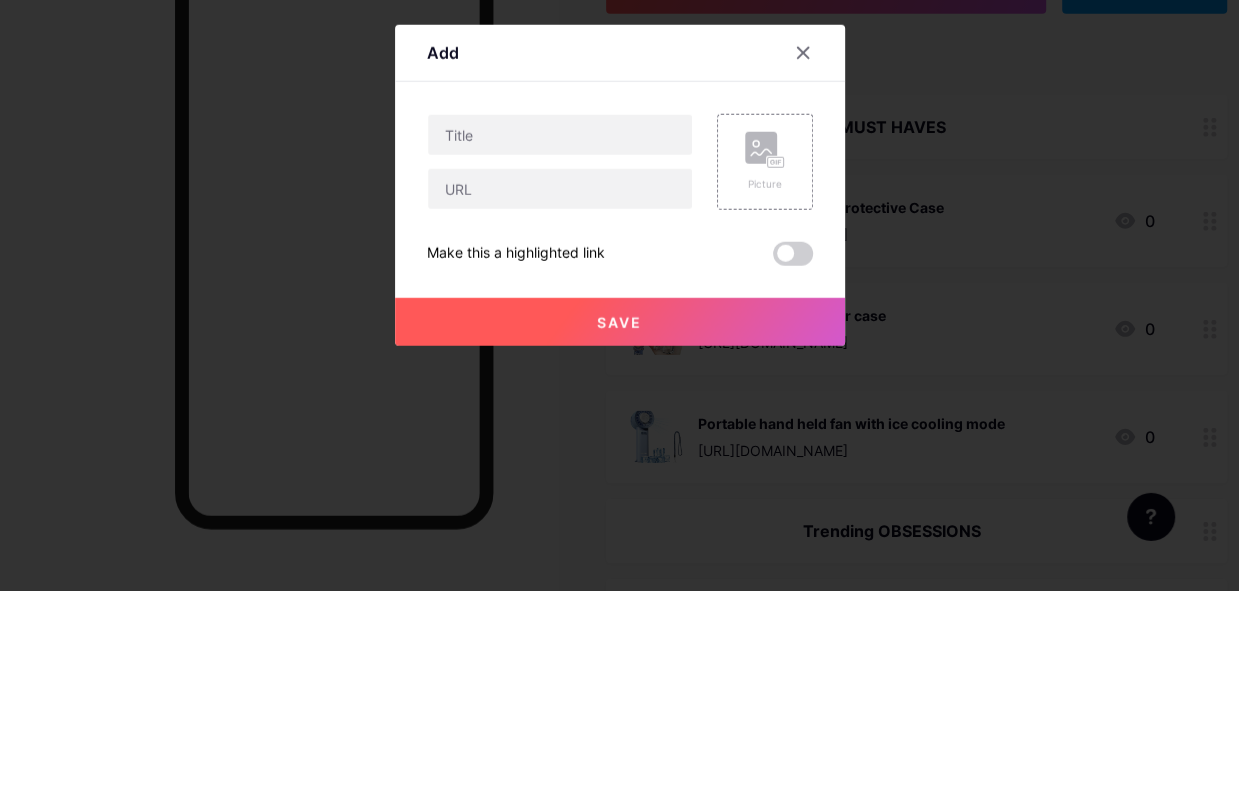 click at bounding box center [560, 409] 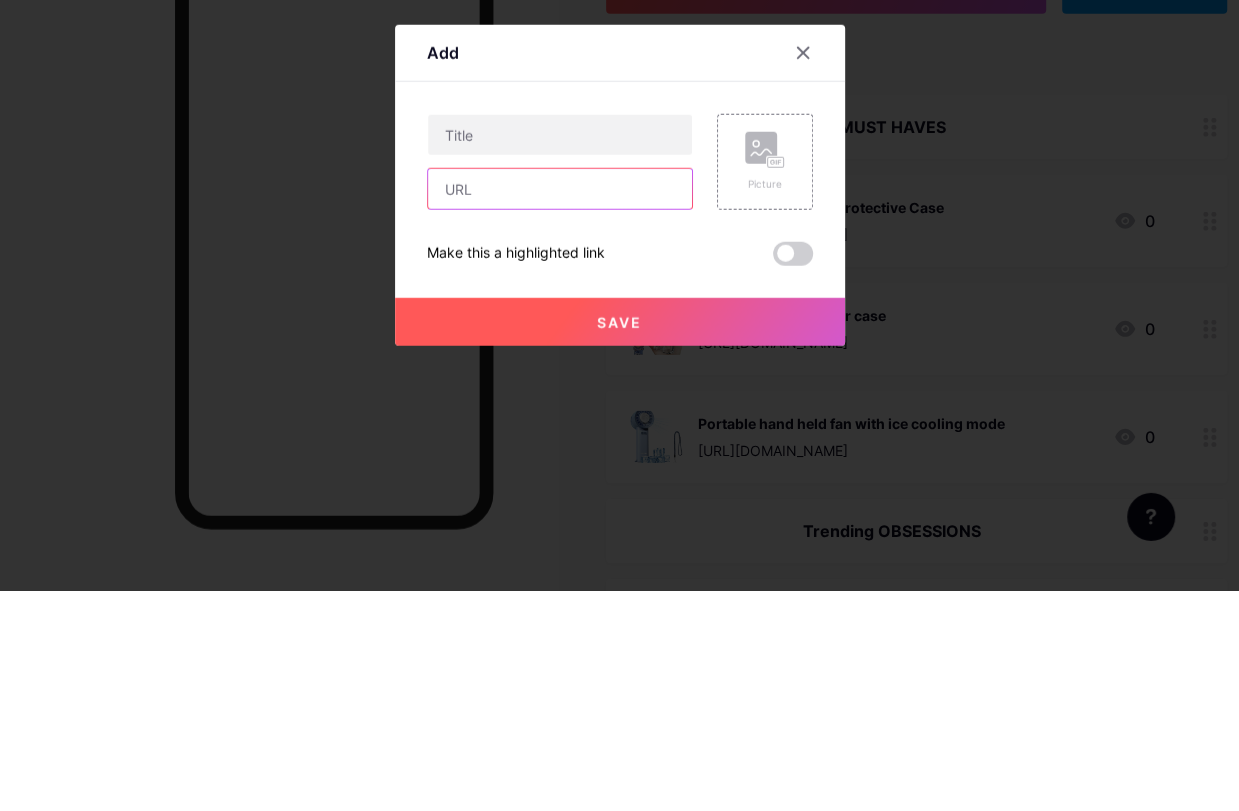 paste on "[URL][DOMAIN_NAME]" 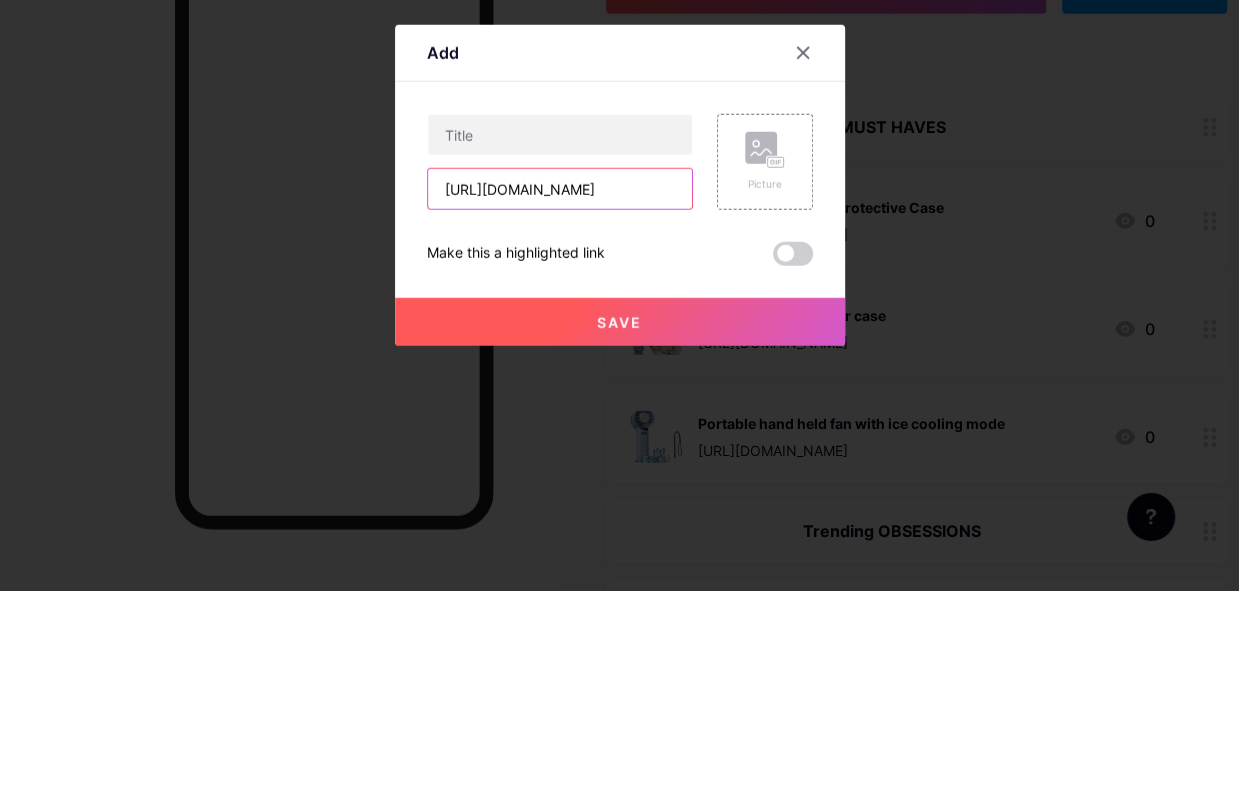 type on "[URL][DOMAIN_NAME]" 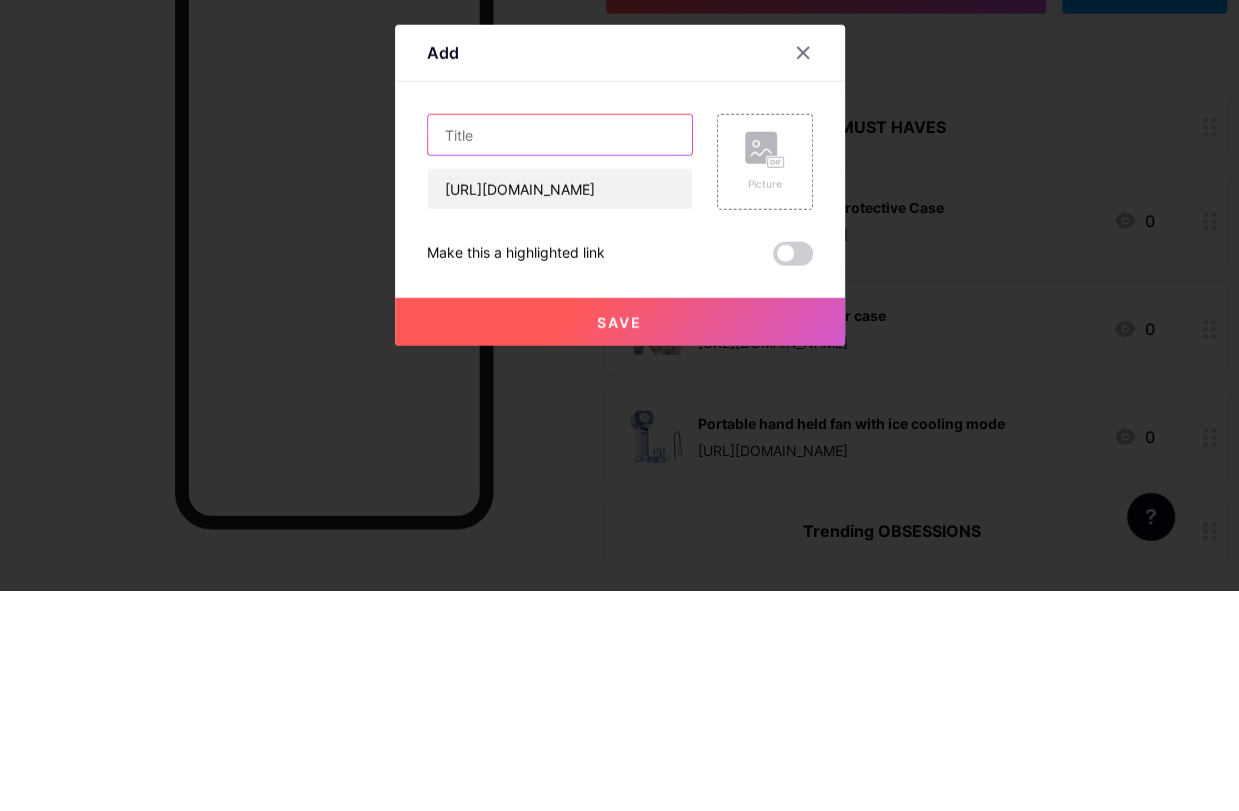 click at bounding box center [560, 355] 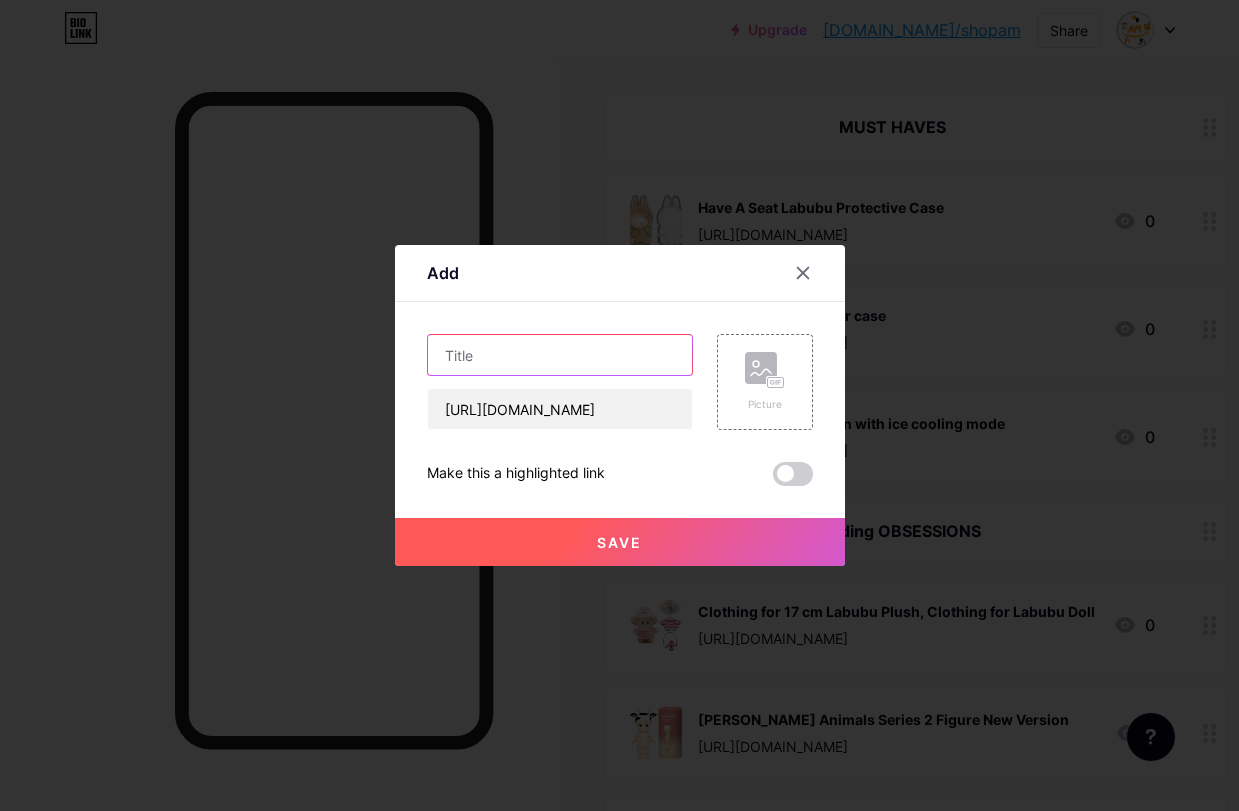 click at bounding box center (560, 355) 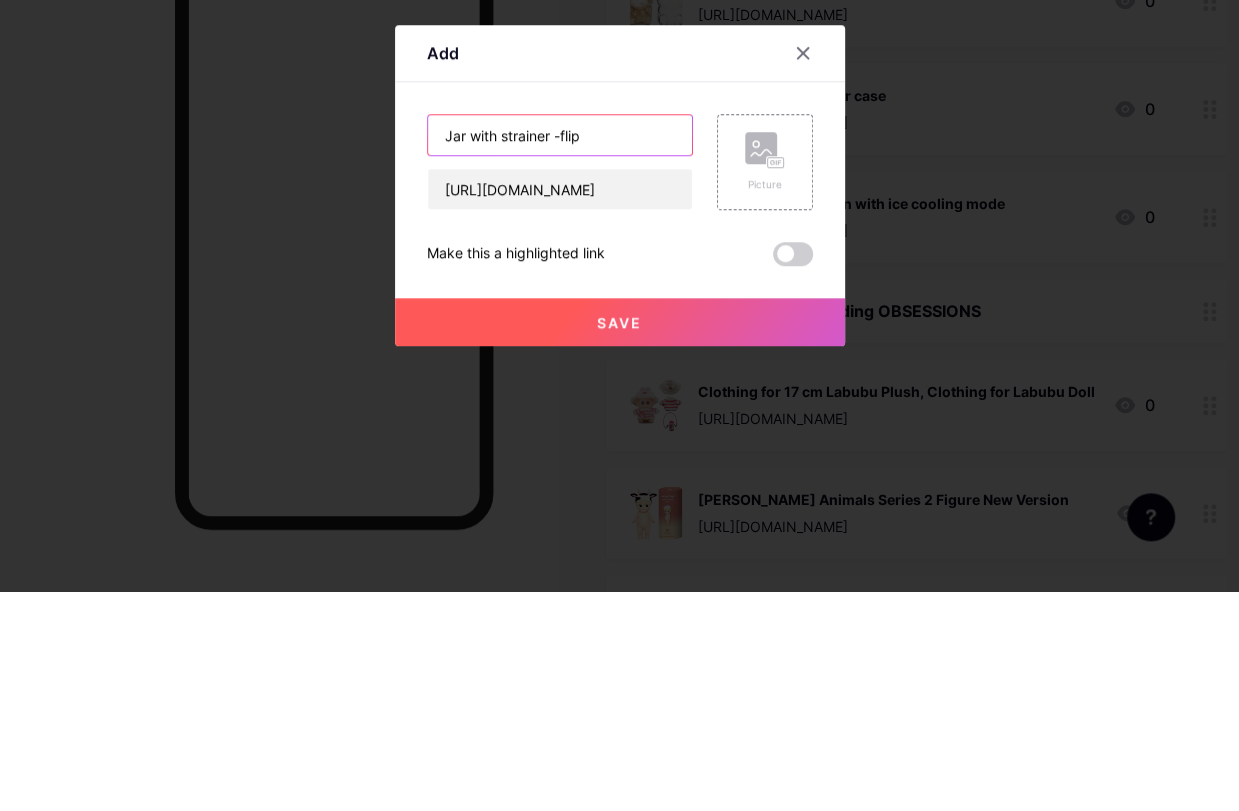 type on "Jar with strainer -flip" 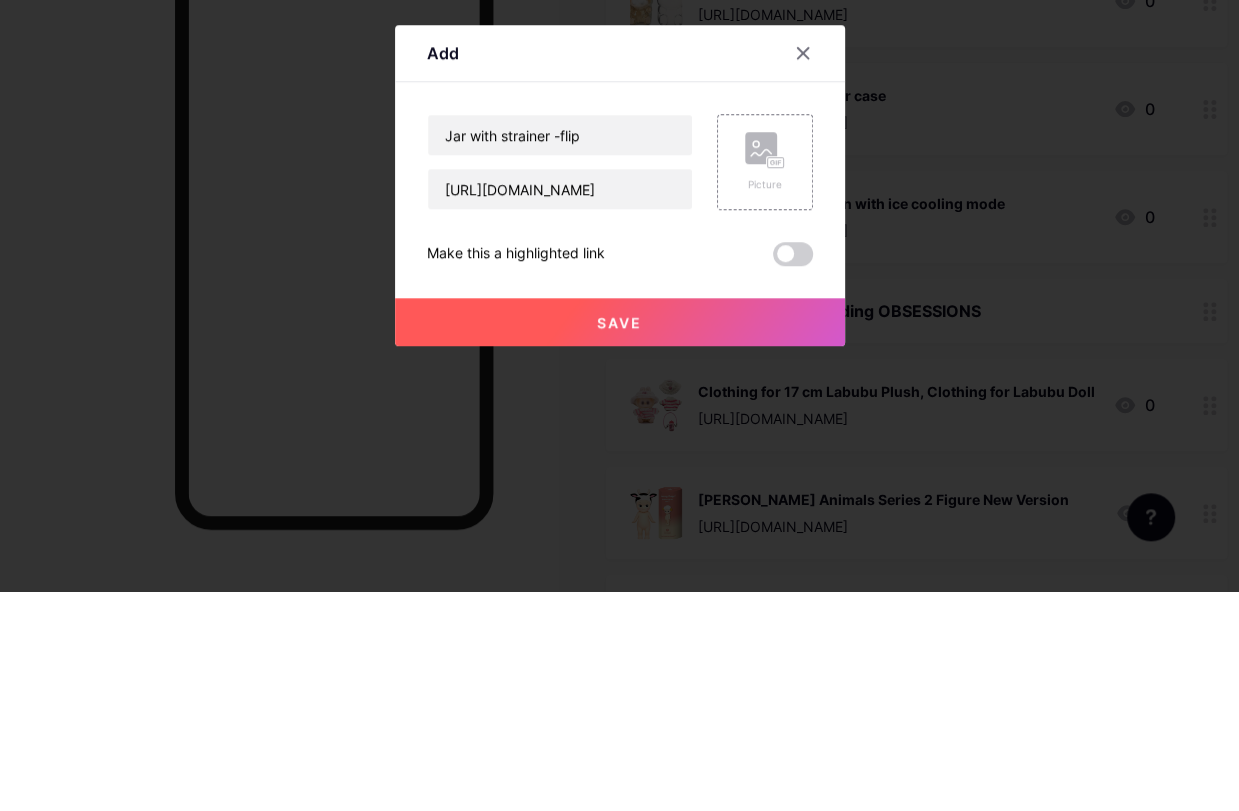 click 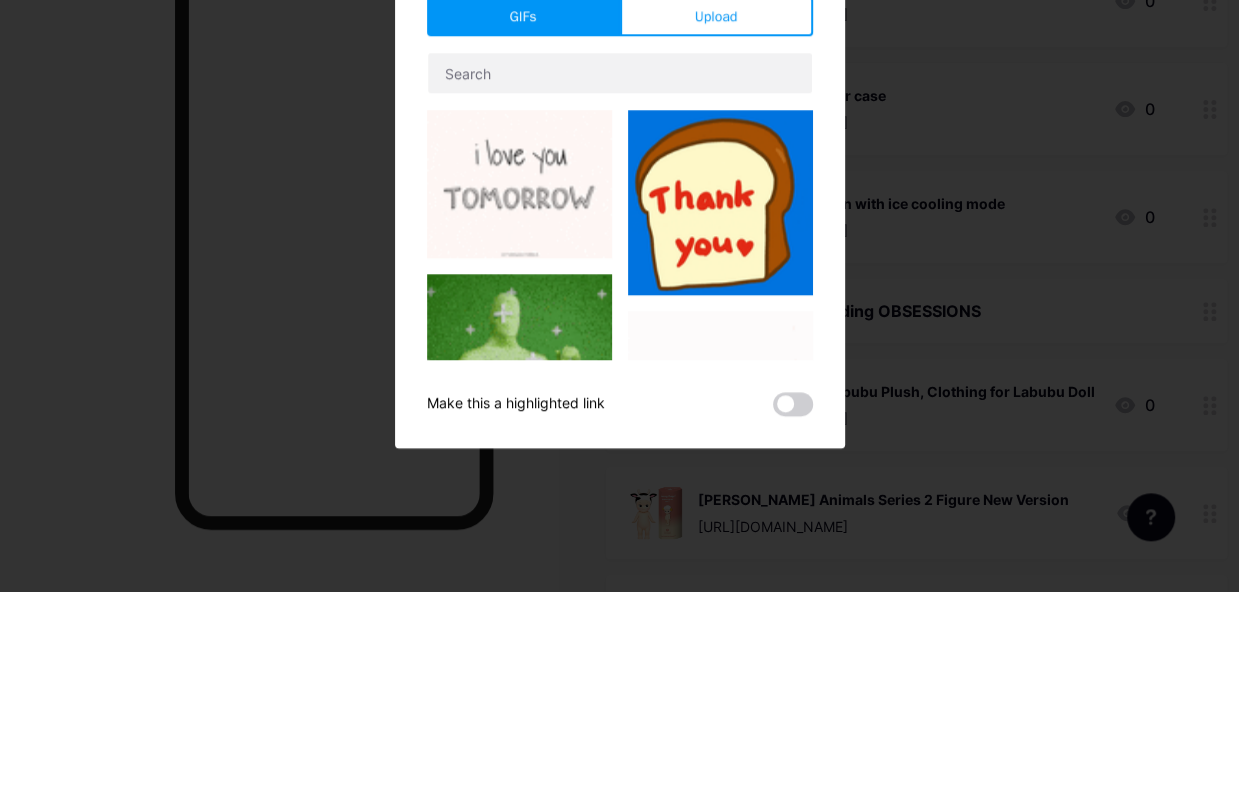 scroll, scrollTop: 440, scrollLeft: 0, axis: vertical 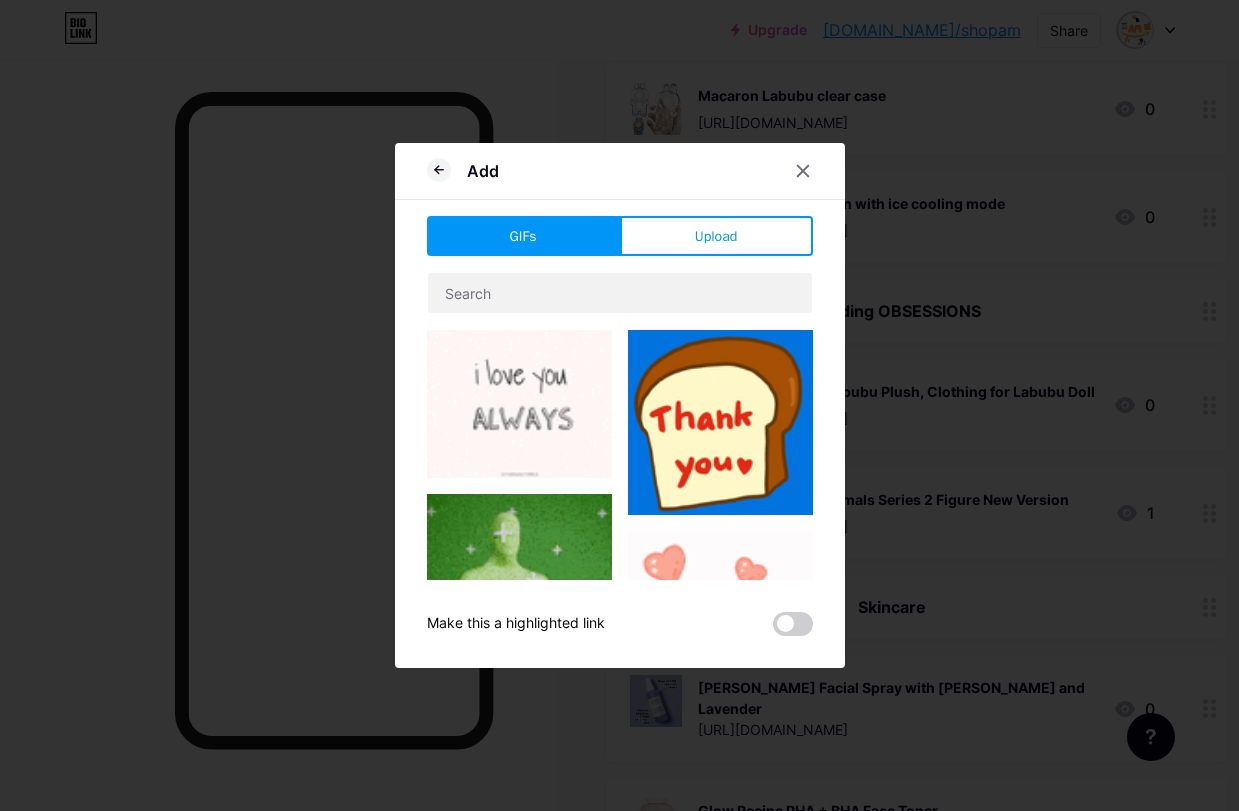click on "Upload" at bounding box center (716, 236) 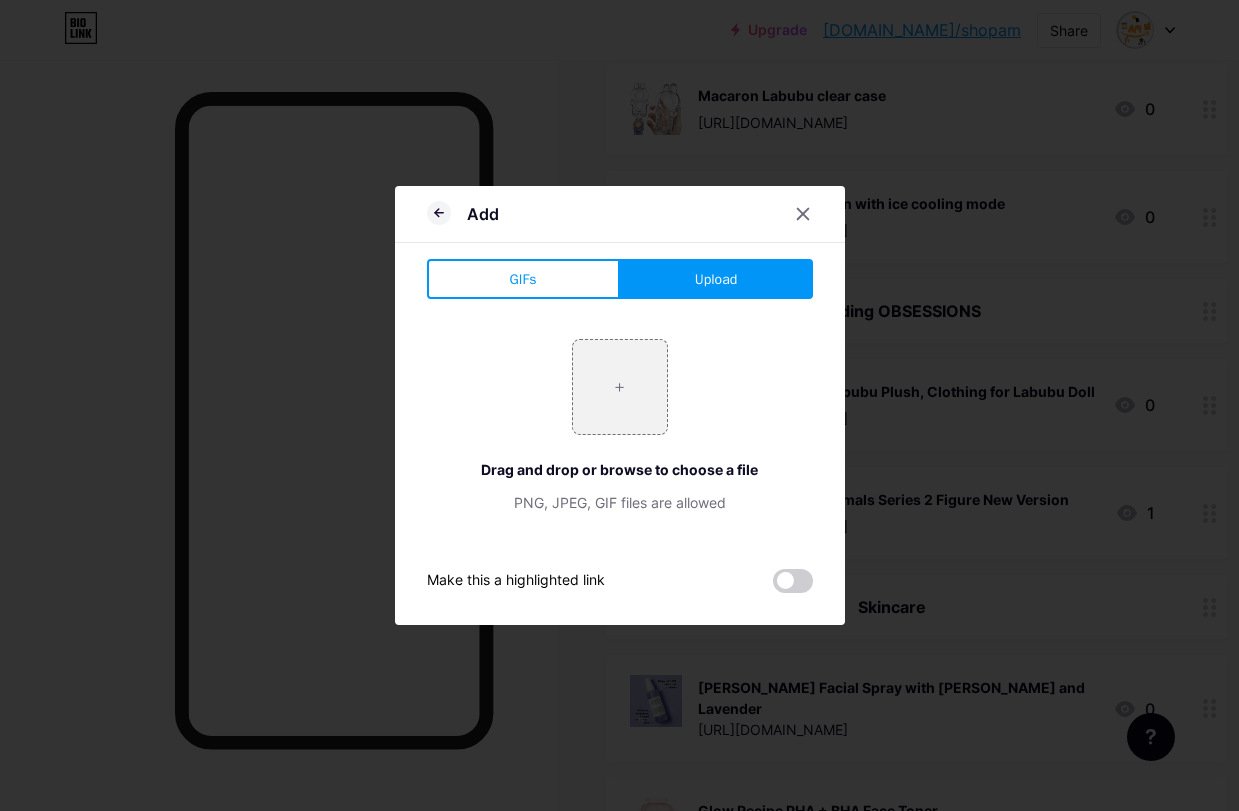 click at bounding box center (620, 387) 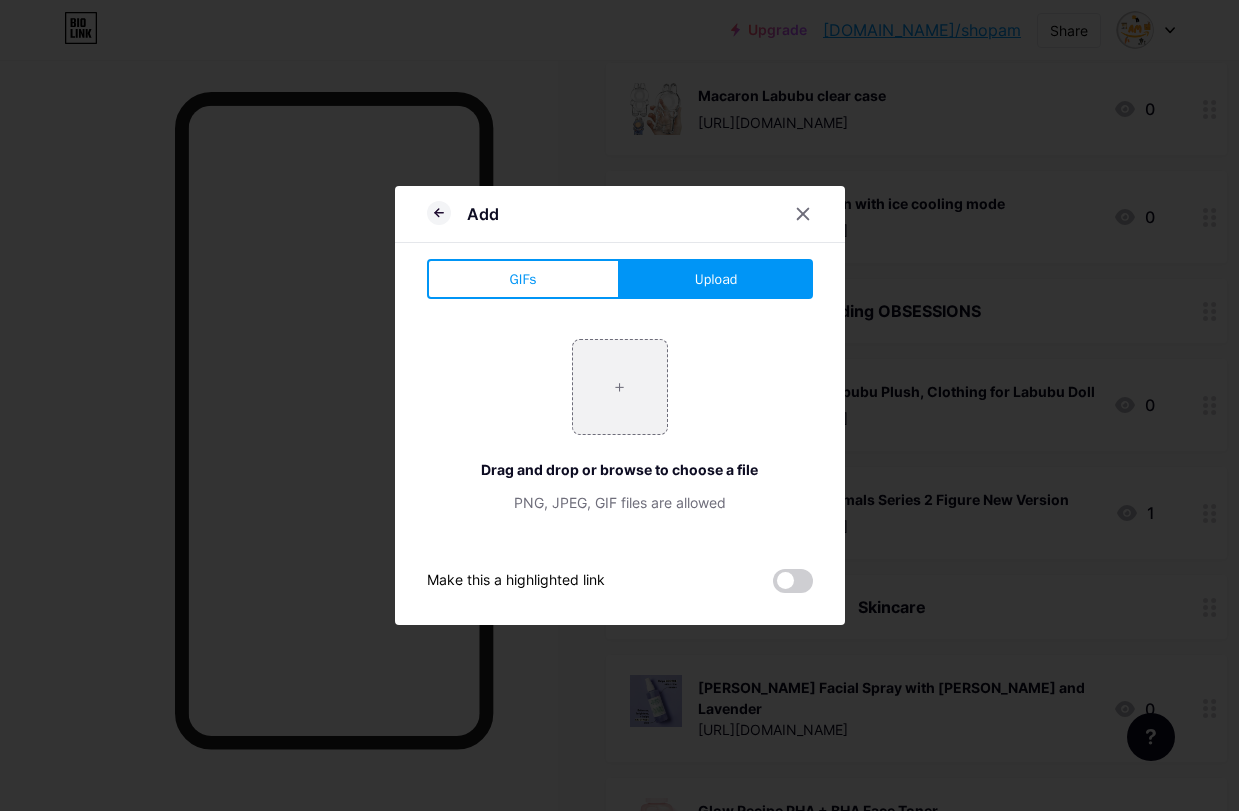 type on "C:\fakepath\IMG_5832.jpeg" 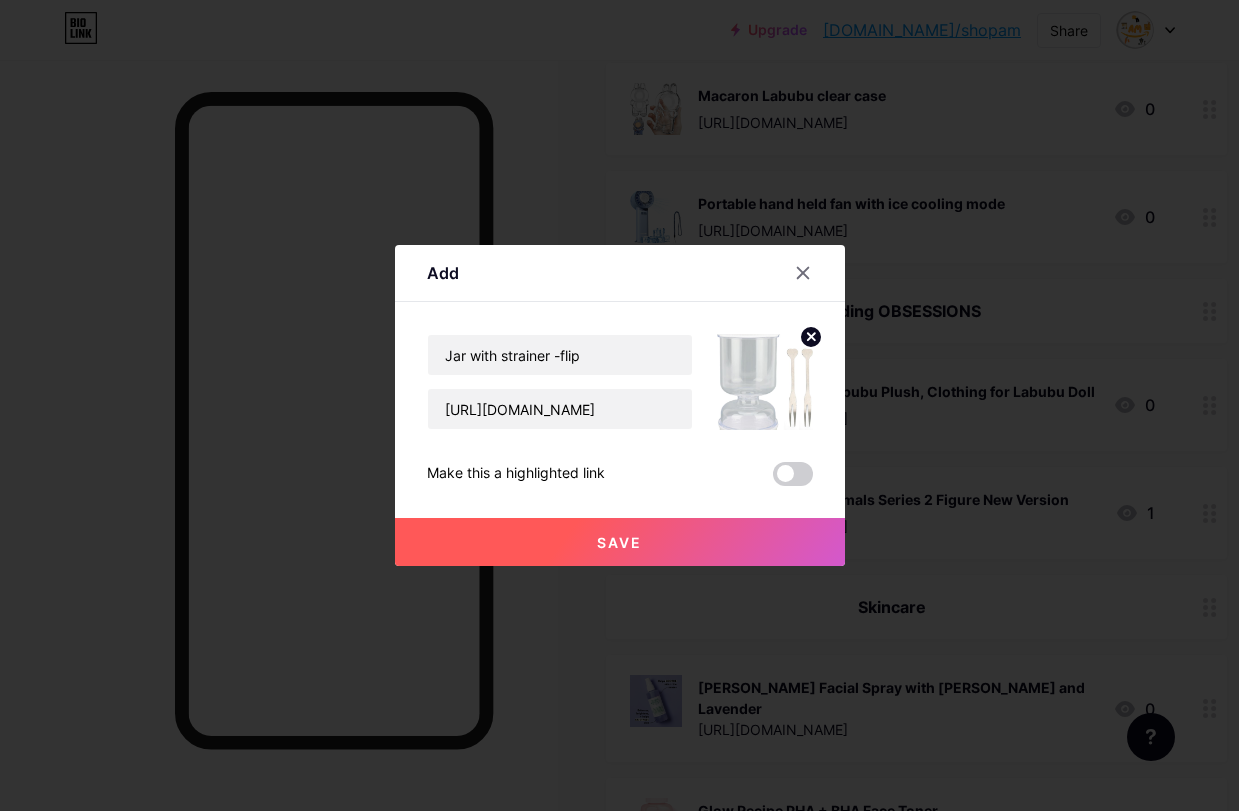 click on "Save" at bounding box center [620, 542] 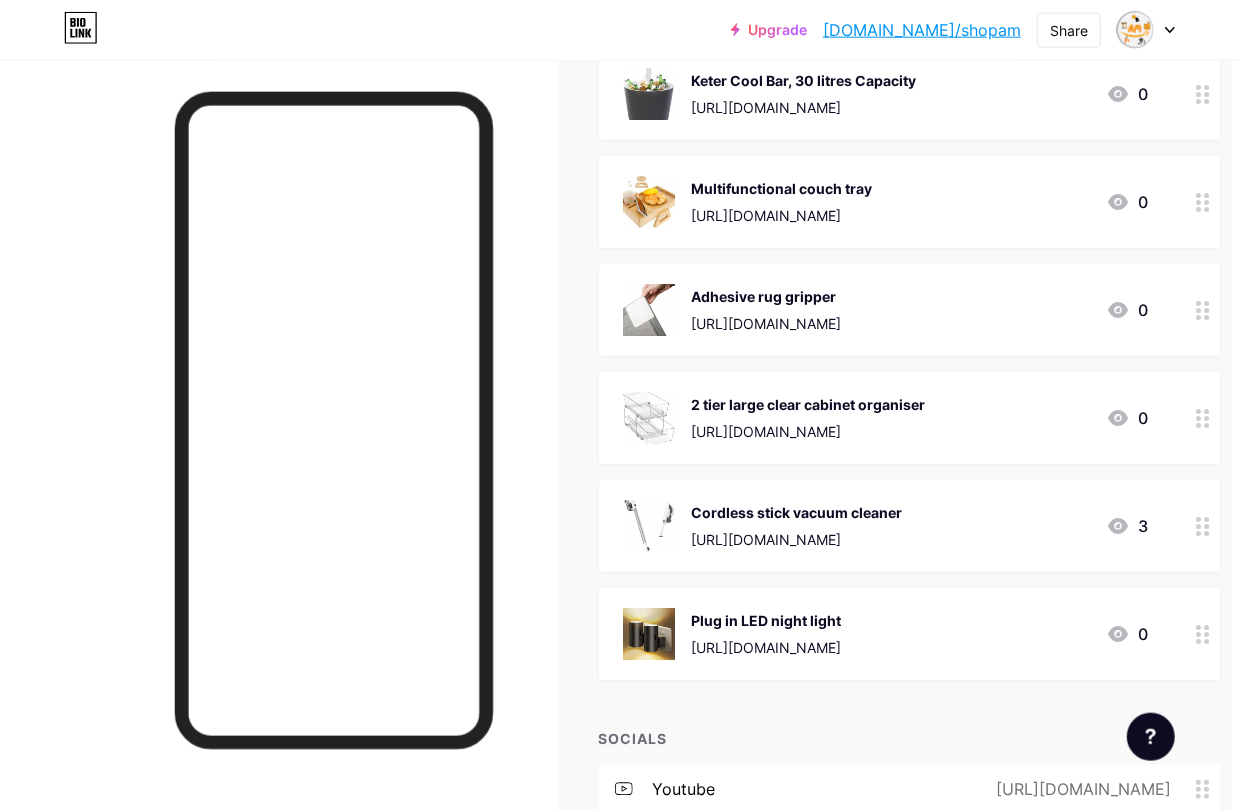 scroll, scrollTop: 3491, scrollLeft: 7, axis: both 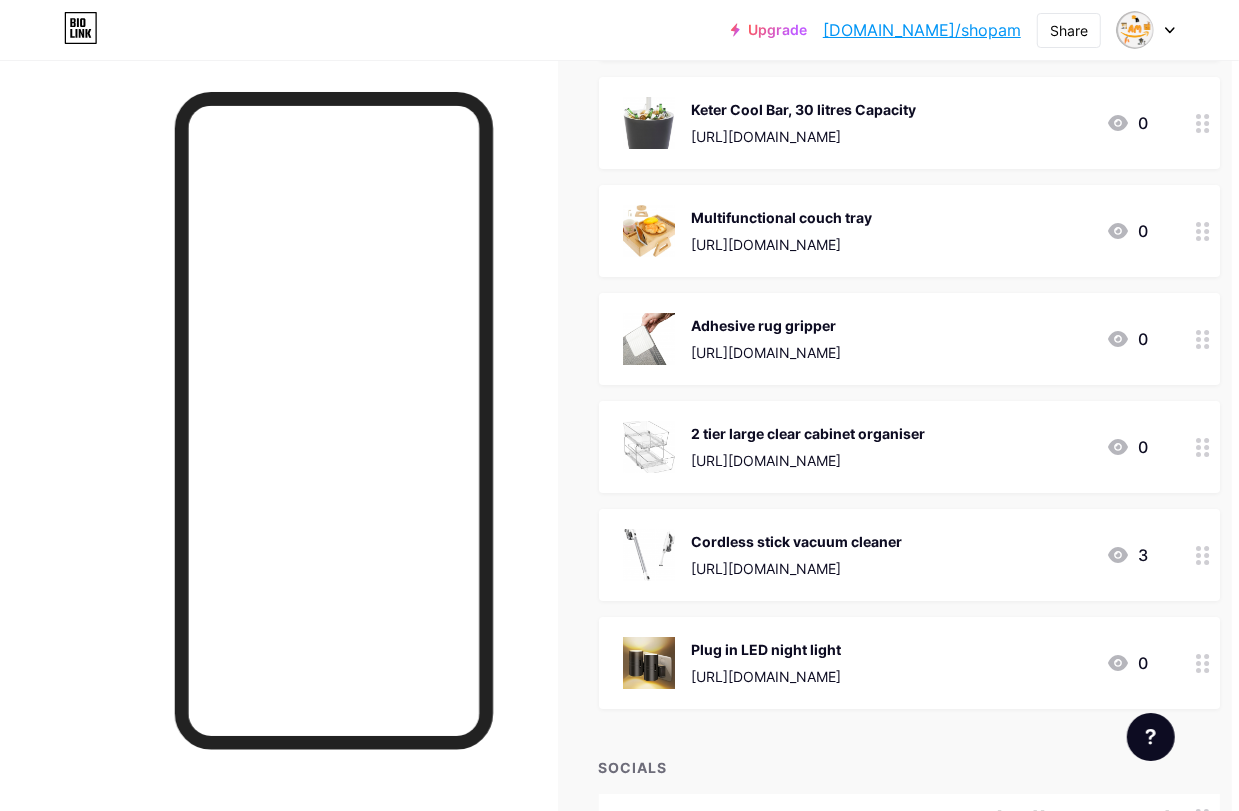 click on "Adhesive rug gripper
[URL][DOMAIN_NAME]
0" at bounding box center [909, 339] 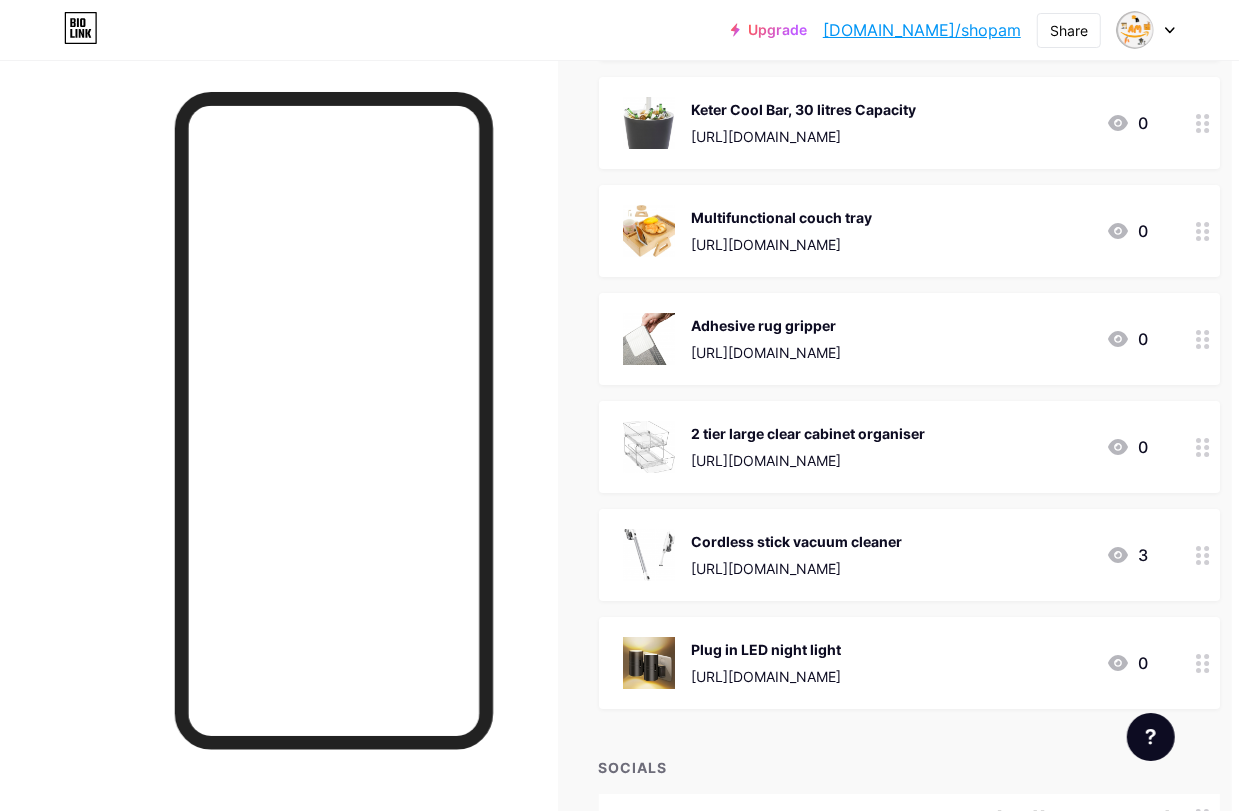 scroll, scrollTop: 3491, scrollLeft: 8, axis: both 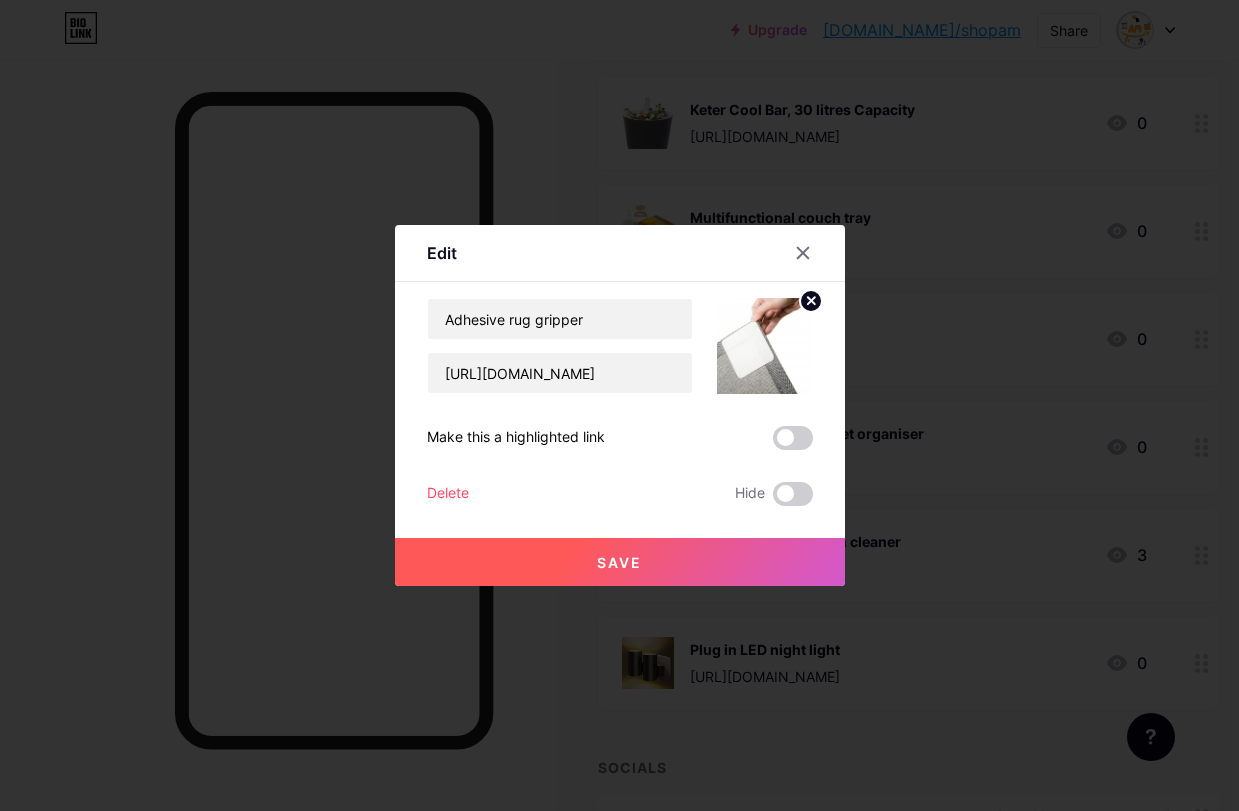 click at bounding box center (815, 253) 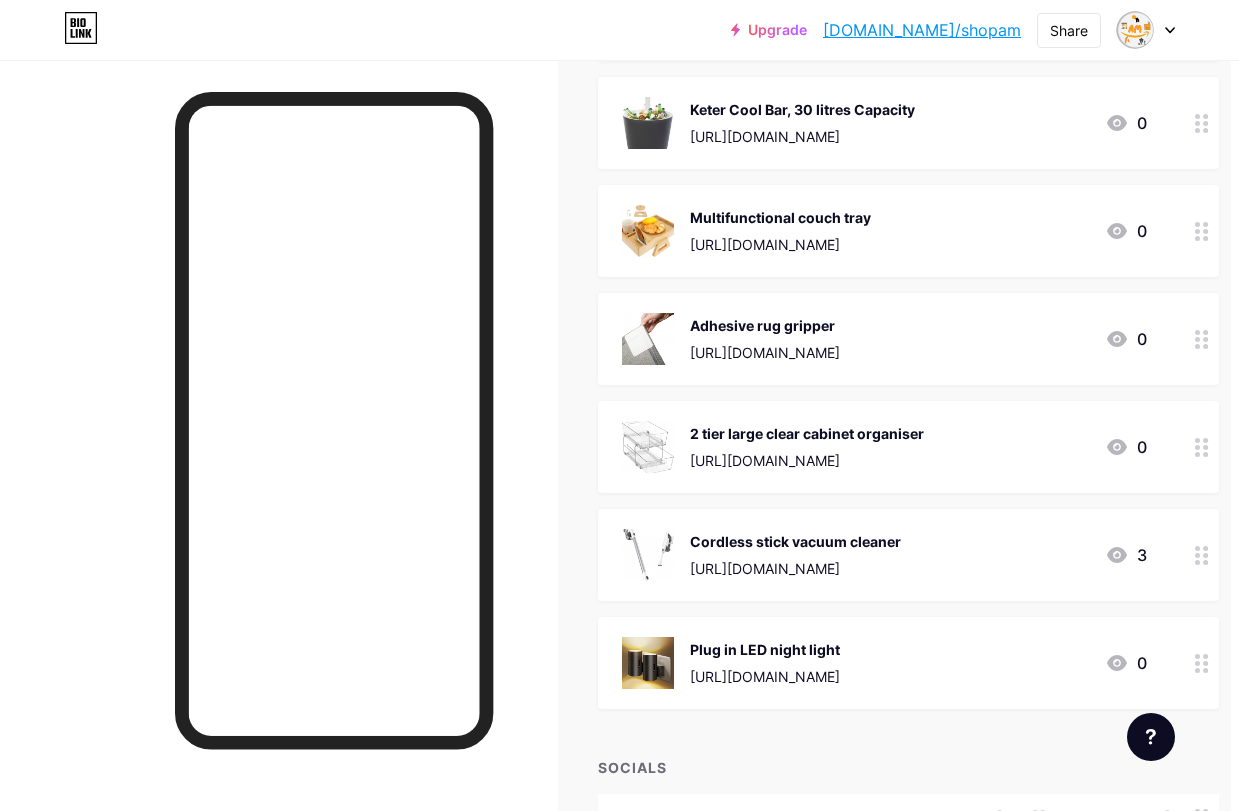 click on "Multifunctional couch tray
[URL][DOMAIN_NAME]
0" at bounding box center (884, 231) 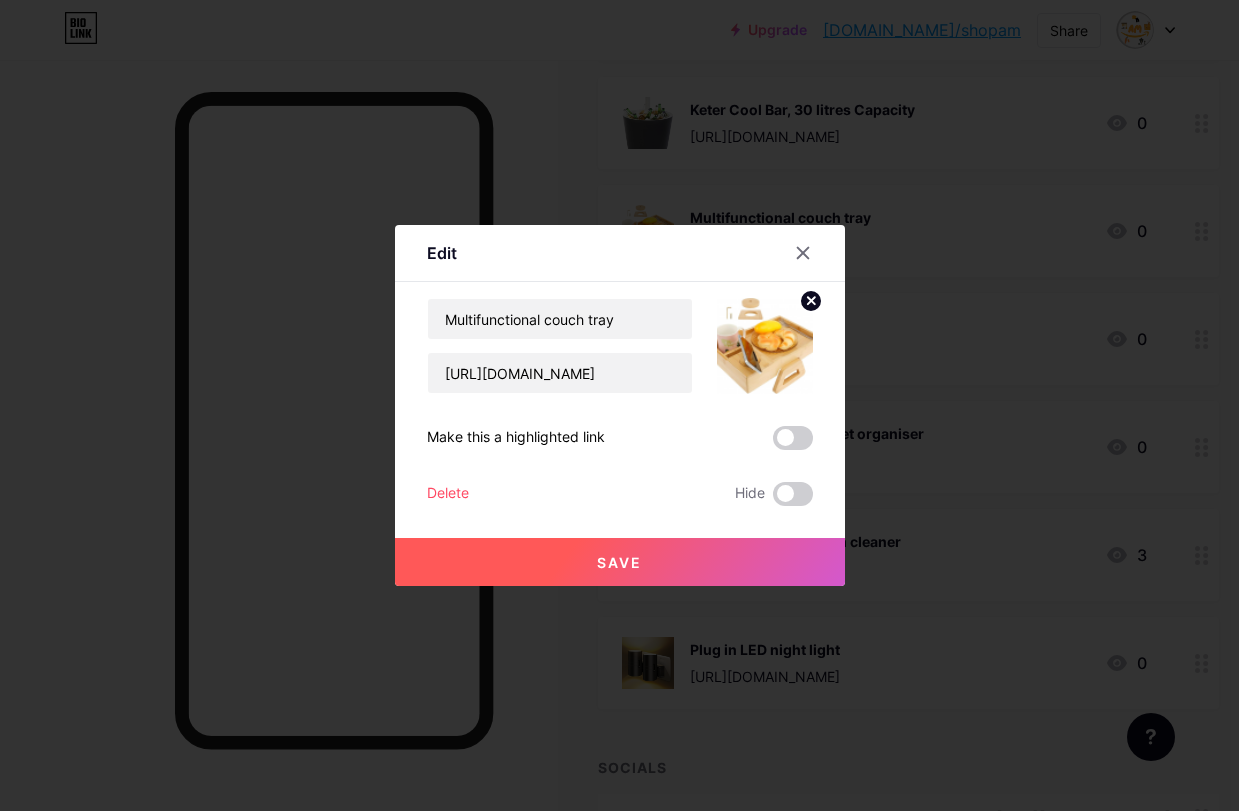 click on "Delete" at bounding box center (448, 494) 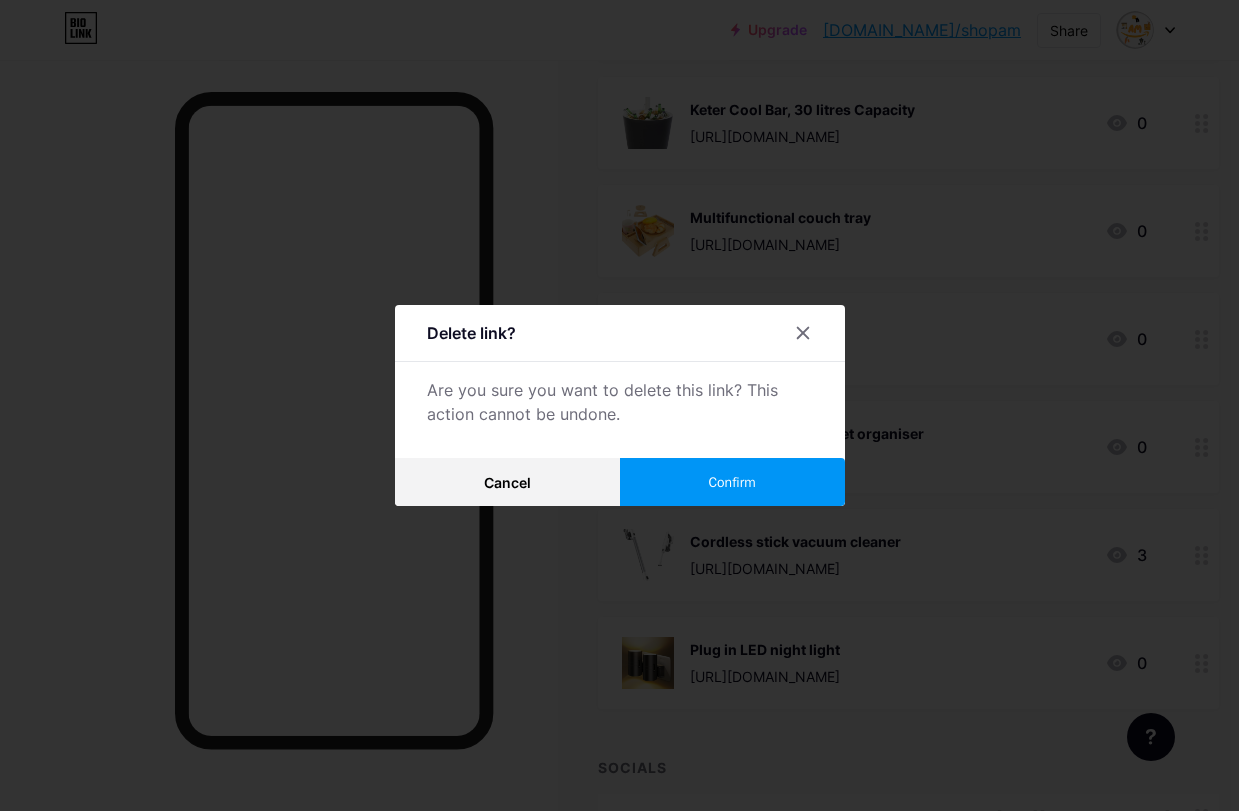 click 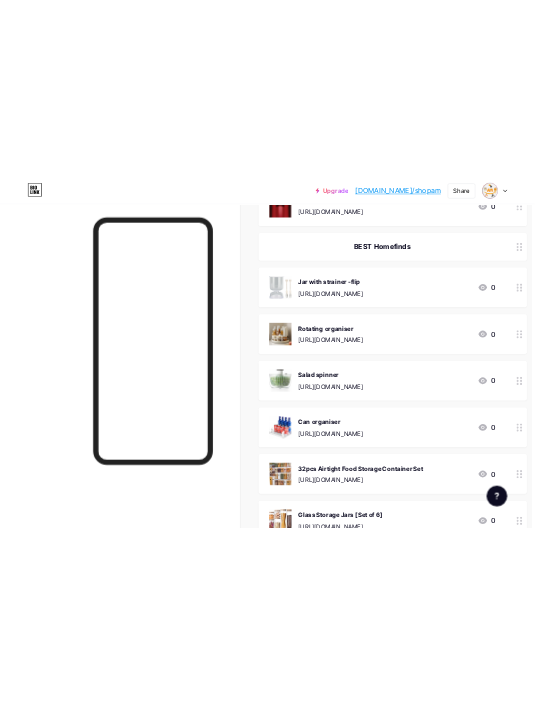 scroll, scrollTop: 1636, scrollLeft: 0, axis: vertical 